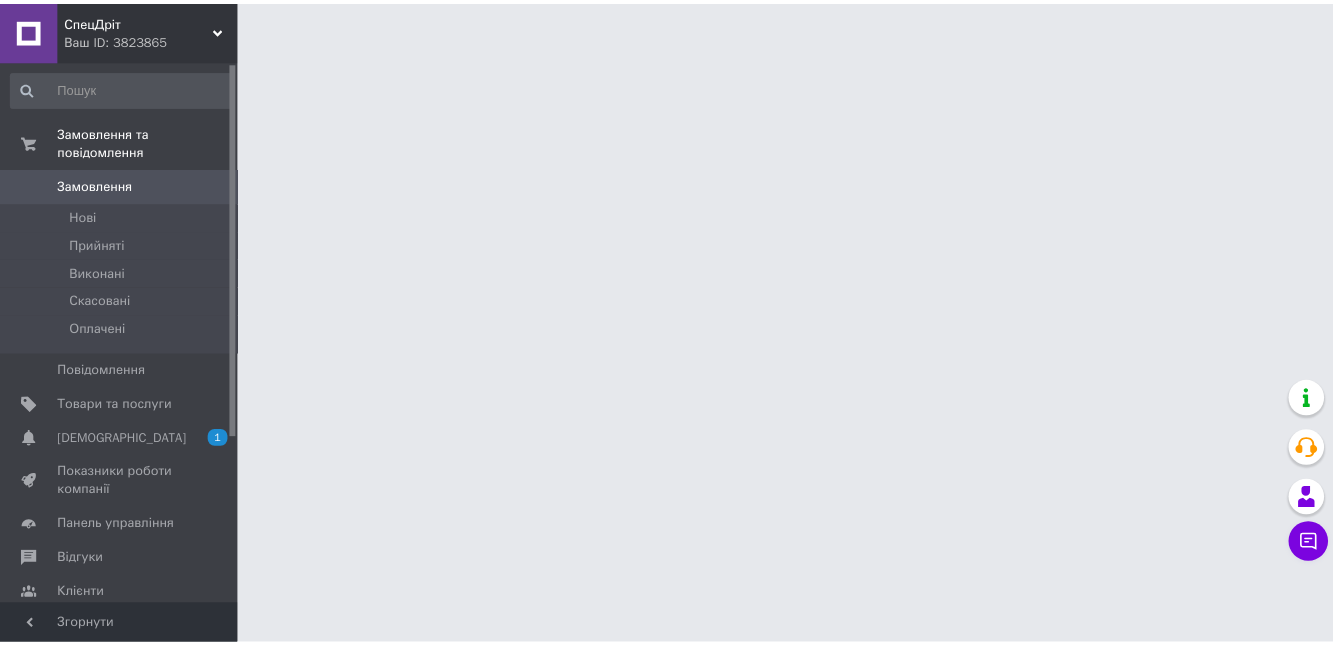 scroll, scrollTop: 0, scrollLeft: 0, axis: both 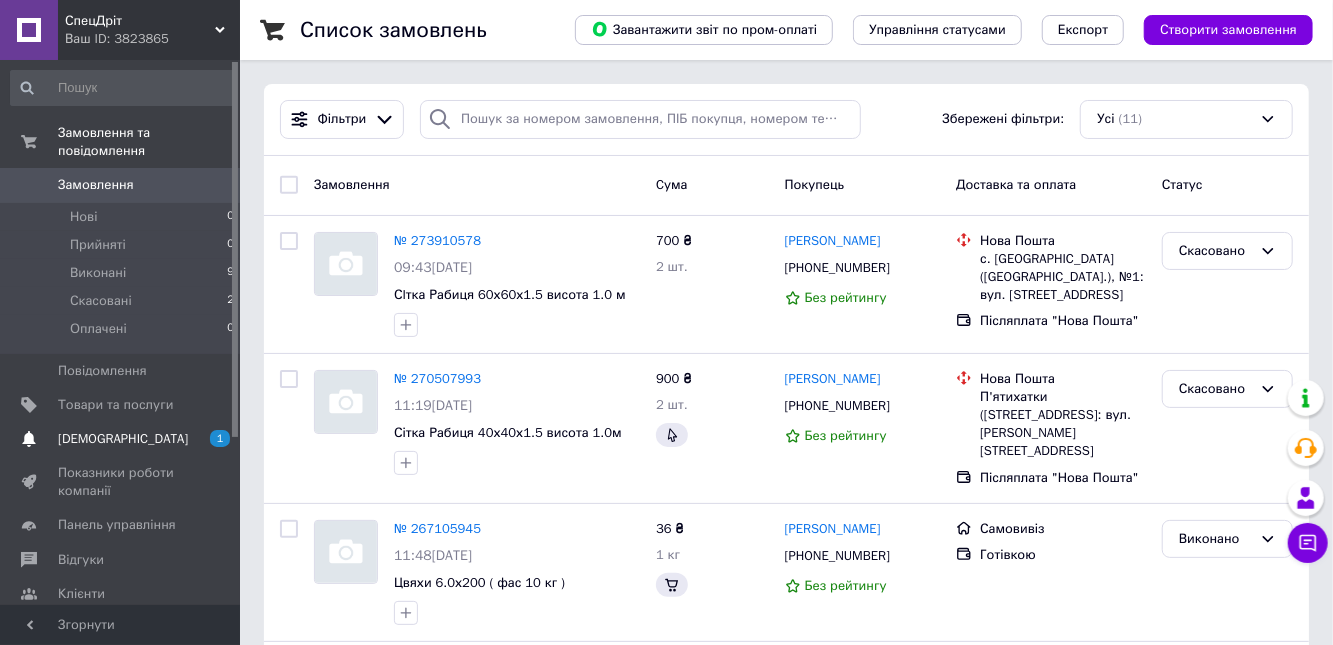 click on "[DEMOGRAPHIC_DATA]" at bounding box center [123, 439] 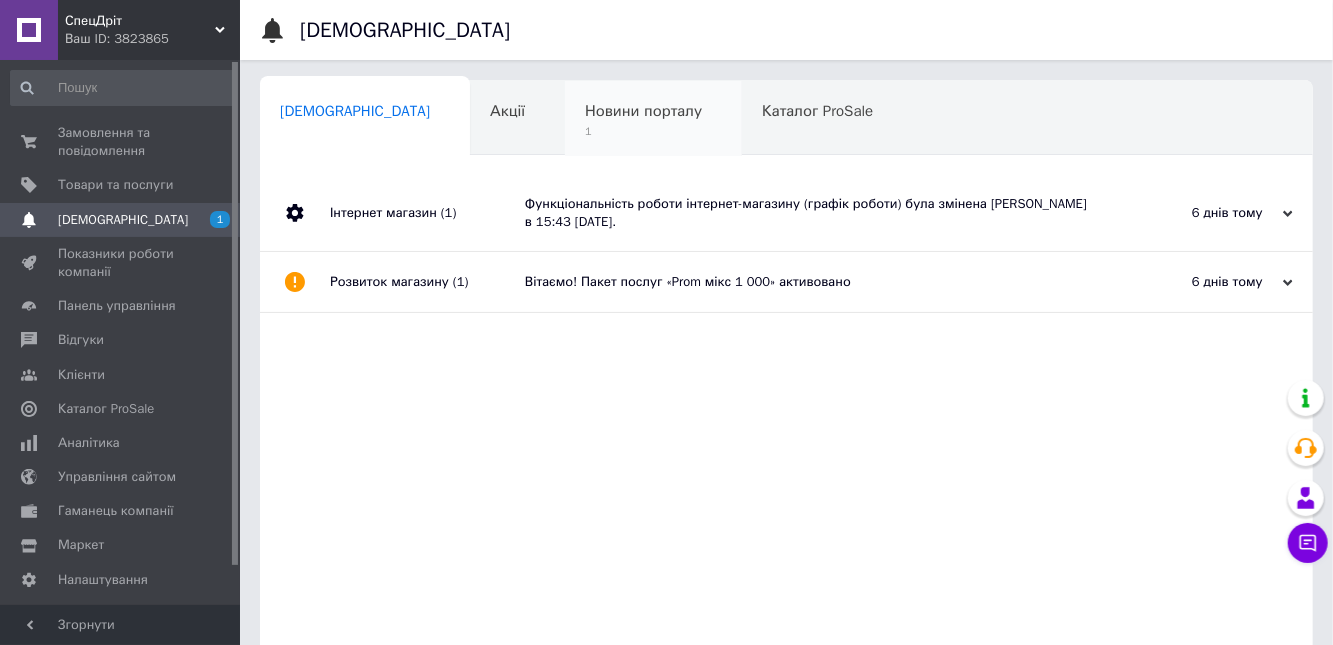 click on "Новини порталу" at bounding box center [643, 111] 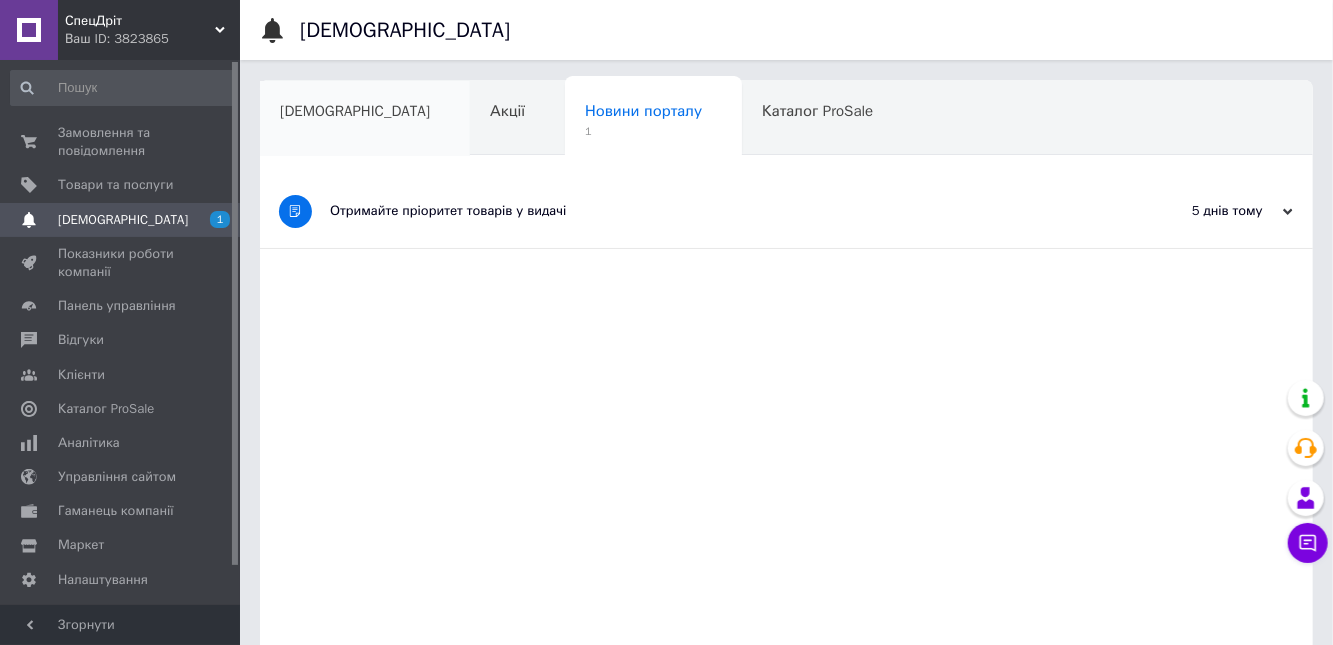 click on "[DEMOGRAPHIC_DATA]" at bounding box center (365, 119) 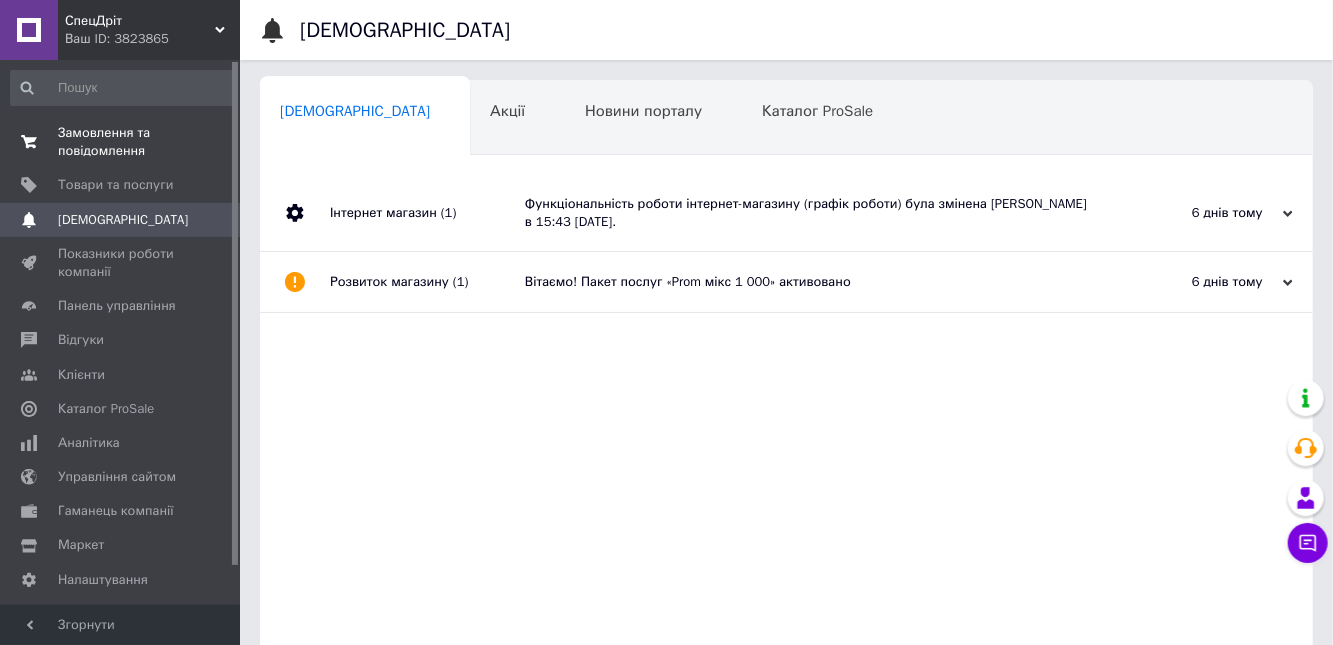 click on "Замовлення та повідомлення" at bounding box center [121, 142] 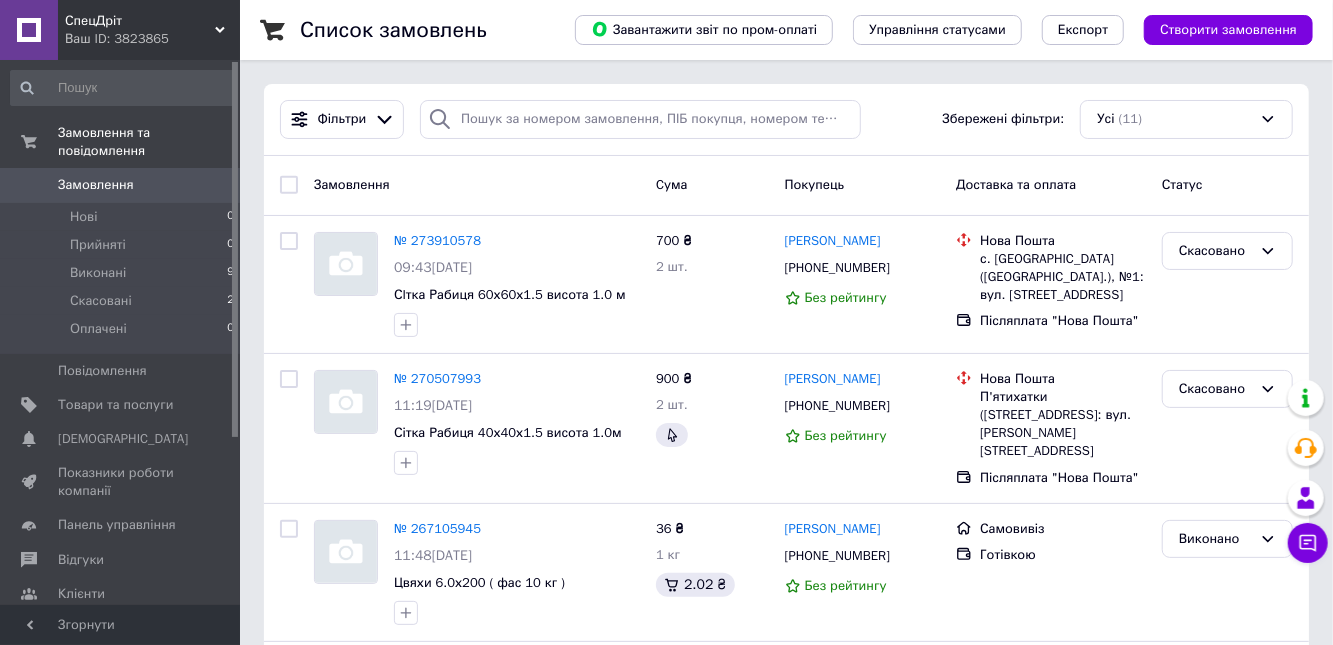 click on "Замовлення" at bounding box center (96, 185) 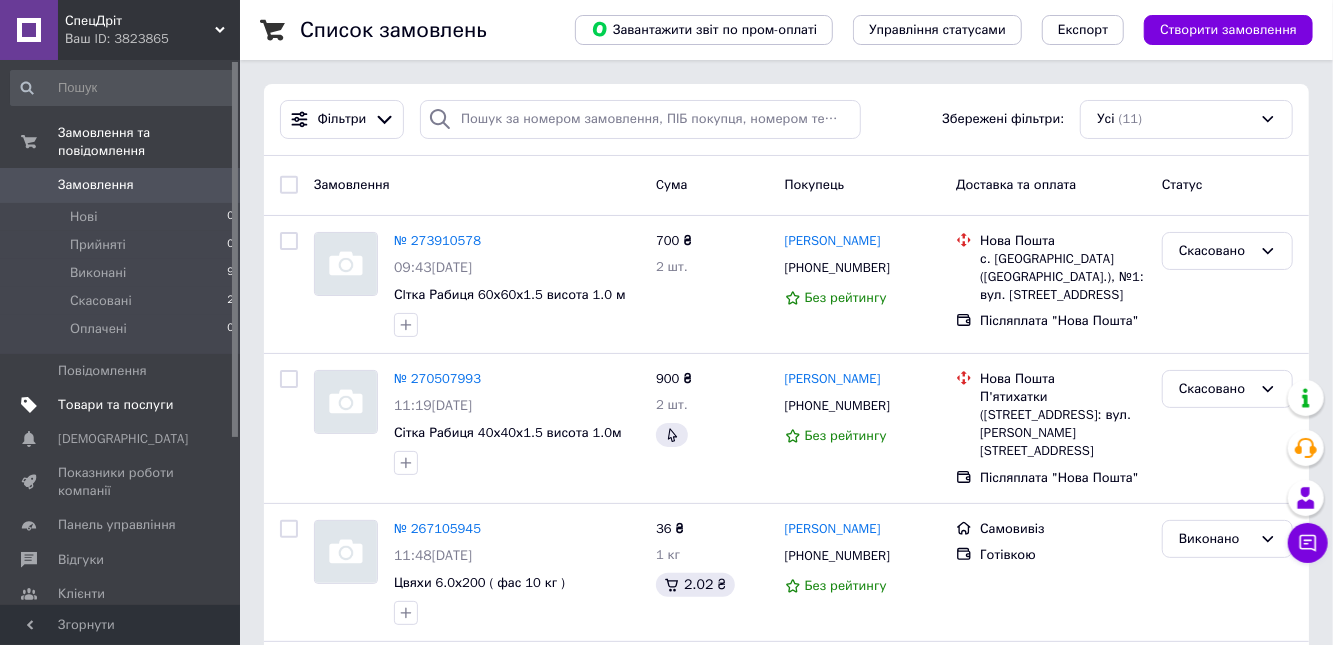 click on "Товари та послуги" at bounding box center [115, 405] 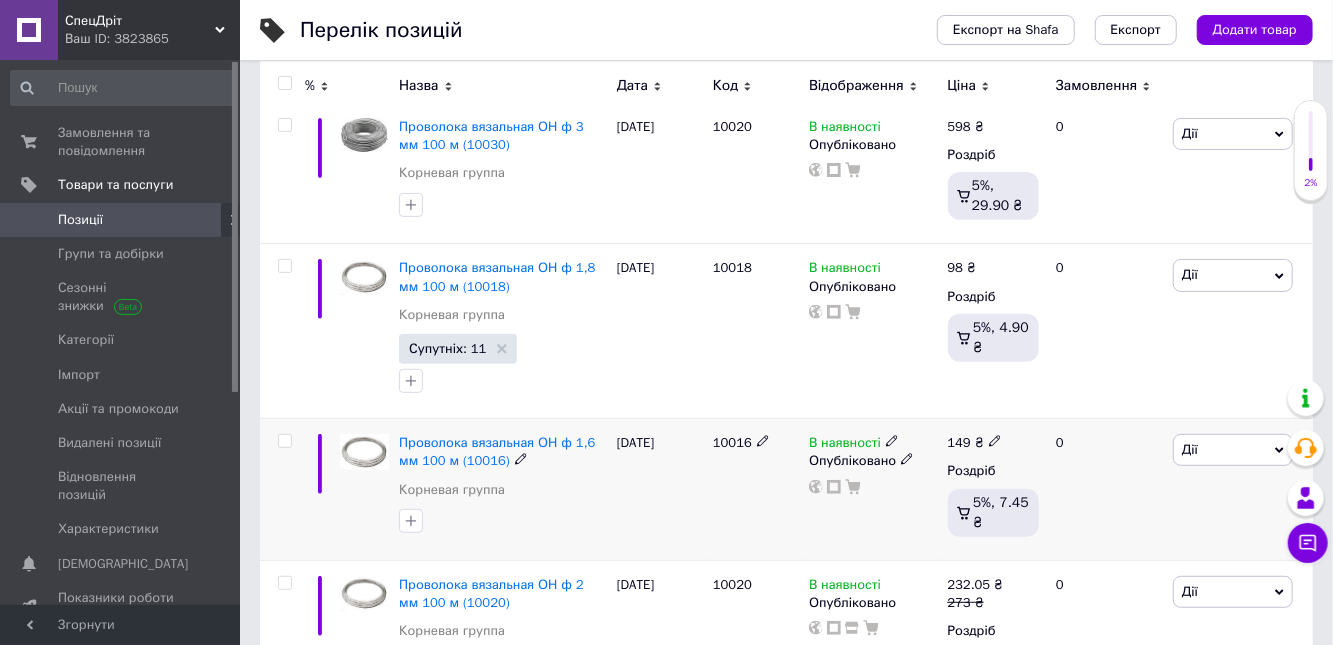scroll, scrollTop: 0, scrollLeft: 0, axis: both 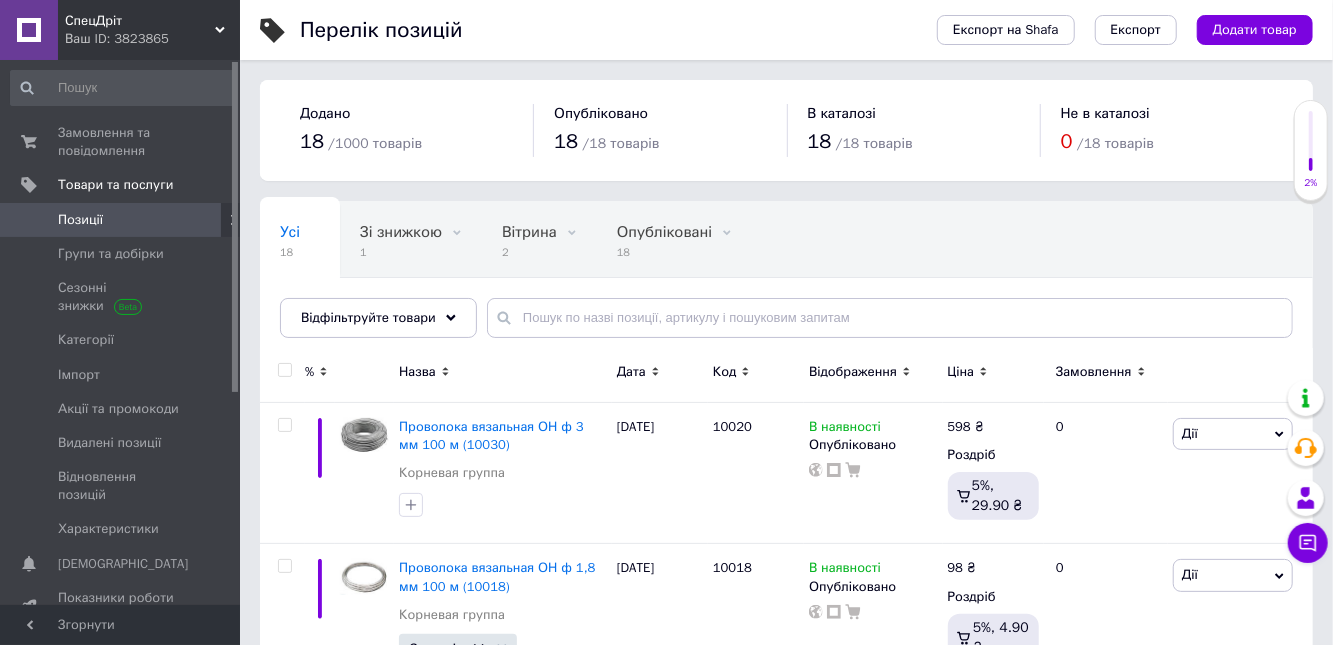 click at bounding box center (284, 370) 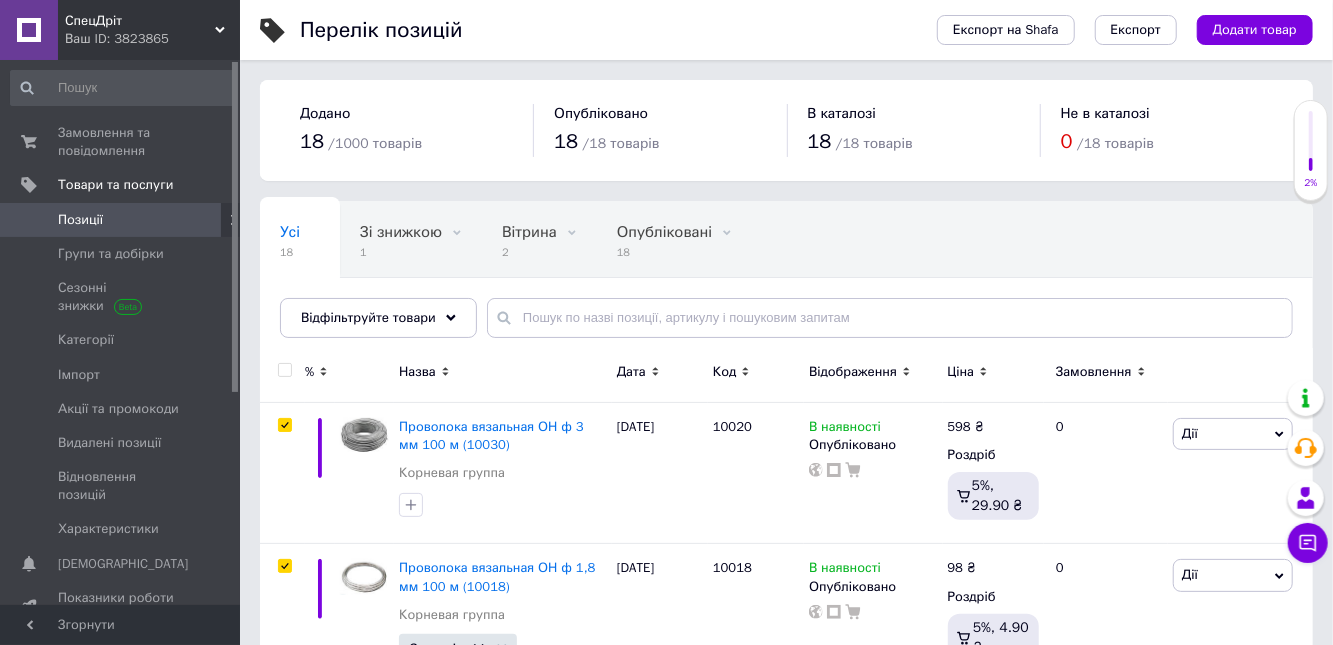 checkbox on "true" 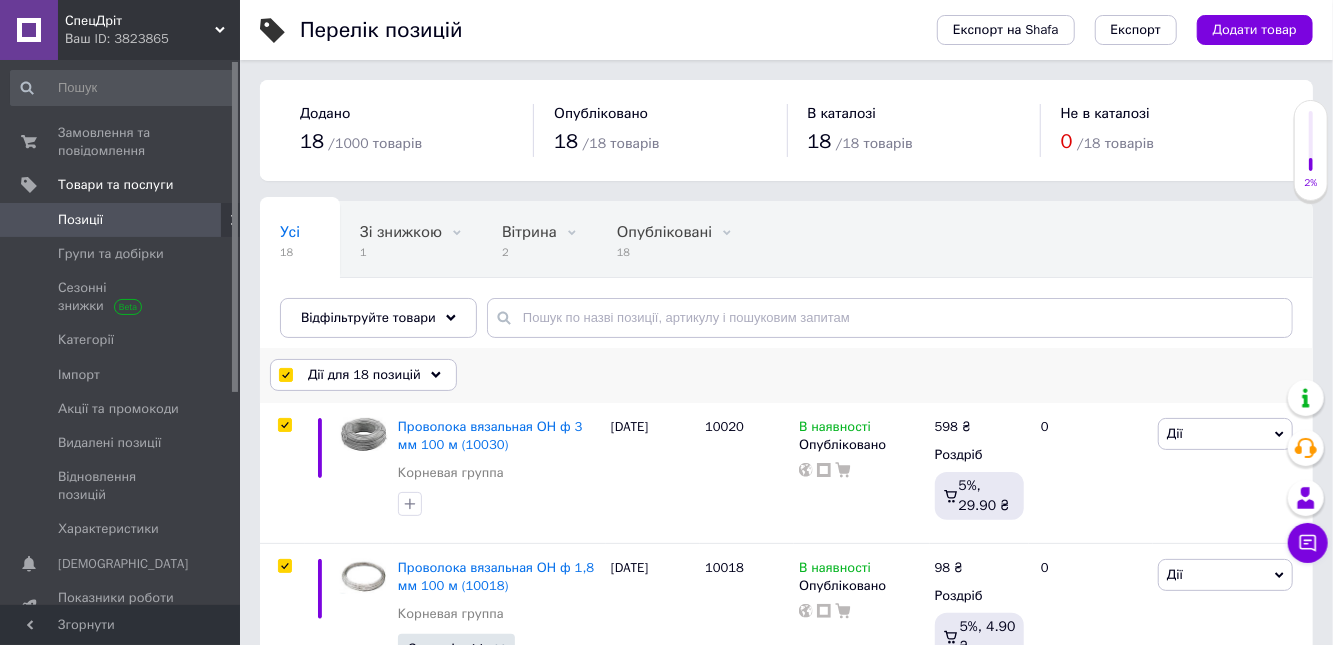 click on "Дії для 18 позицій" at bounding box center (363, 375) 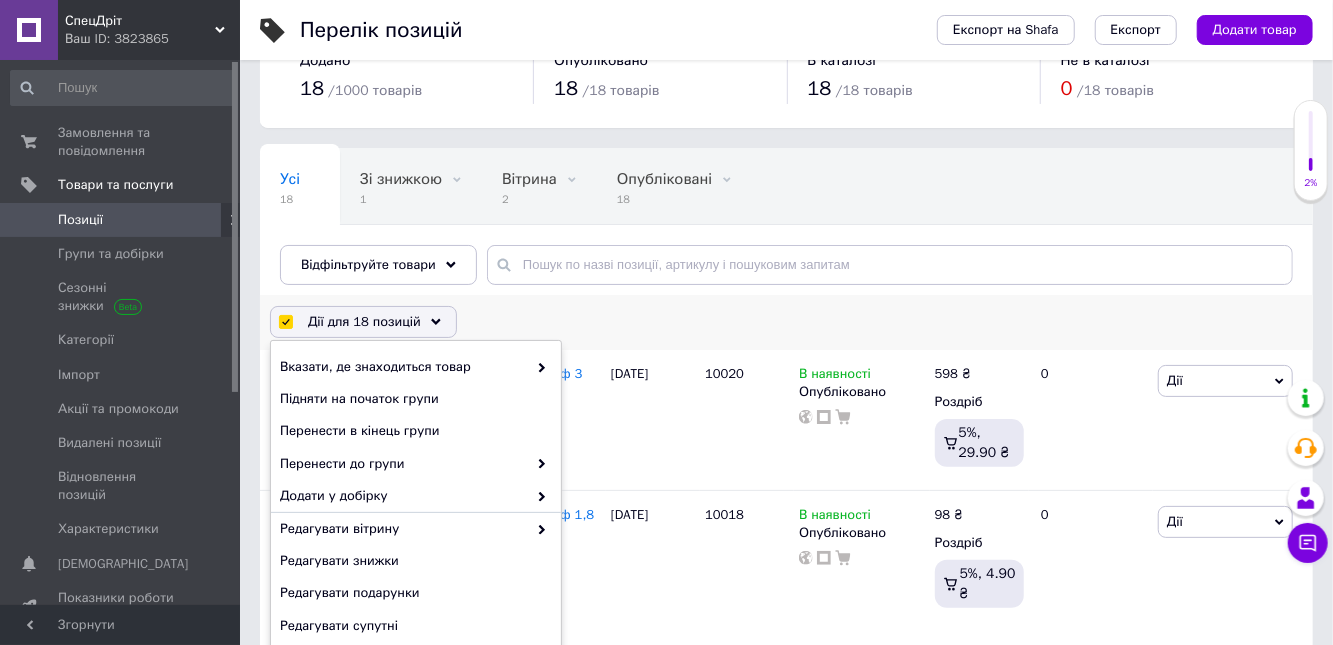 scroll, scrollTop: 100, scrollLeft: 0, axis: vertical 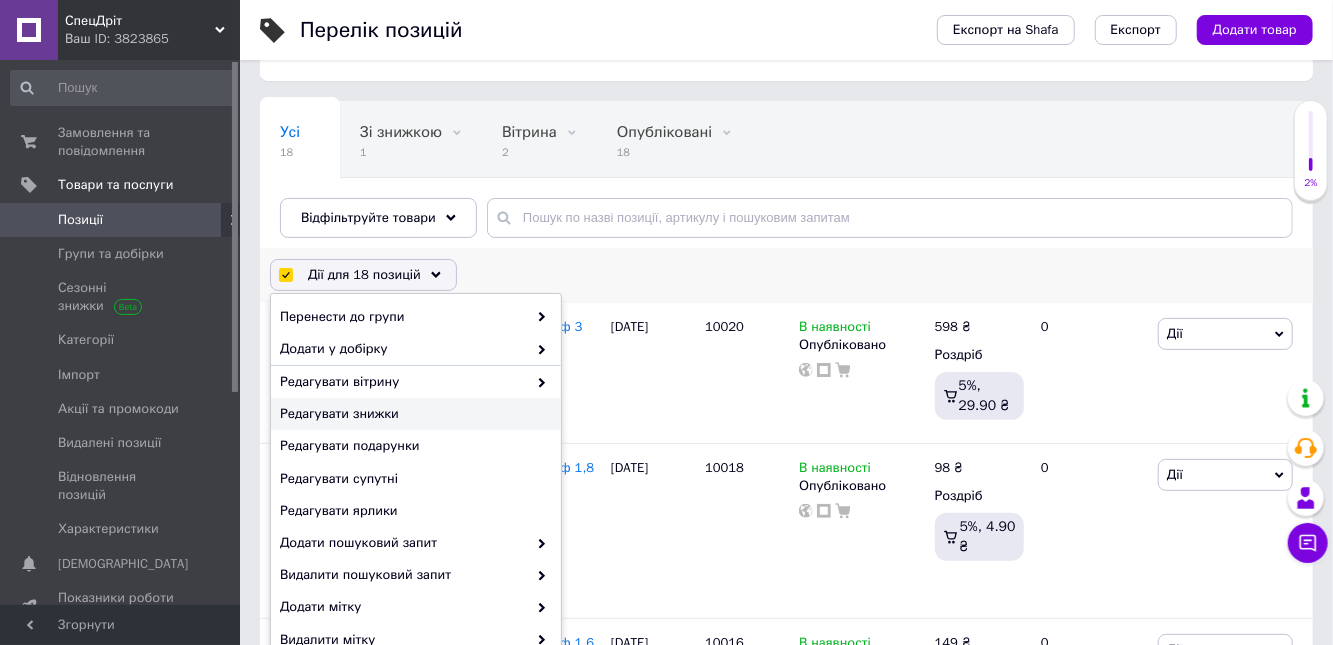 click on "Редагувати знижки" at bounding box center [413, 414] 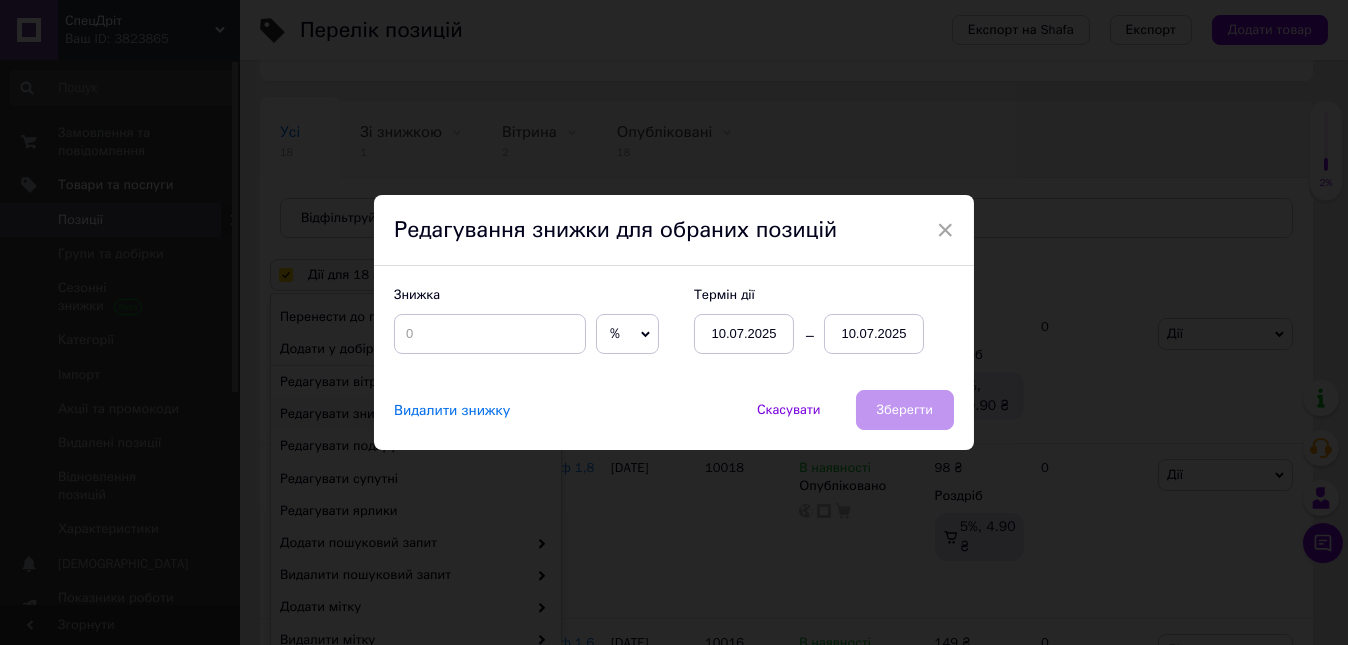 click on "10.07.2025" at bounding box center (874, 334) 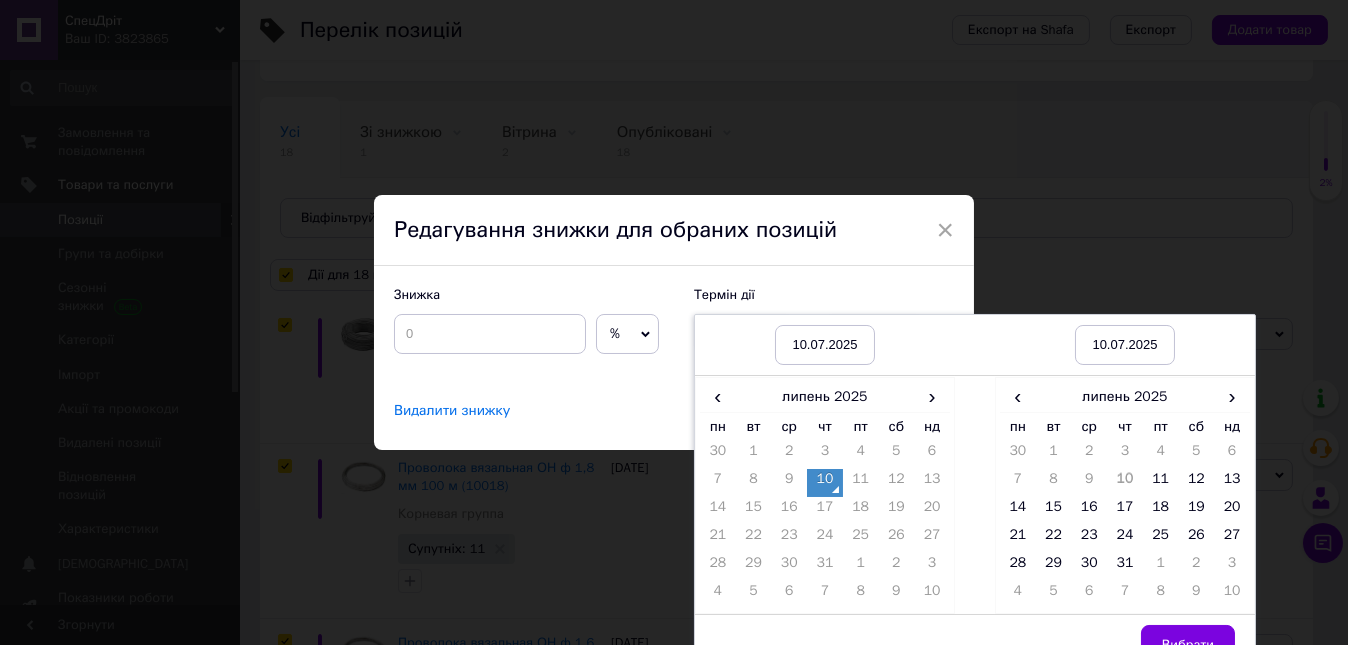 click on "11" at bounding box center [861, 483] 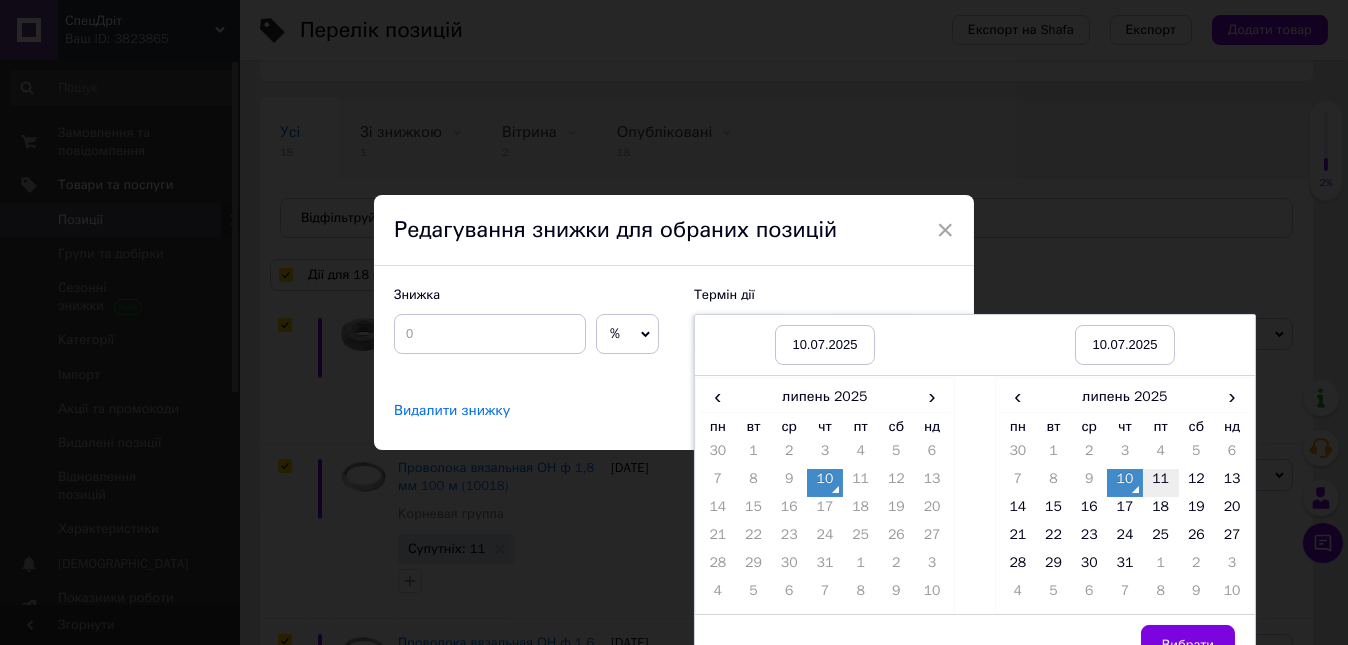 click on "11" at bounding box center [1161, 483] 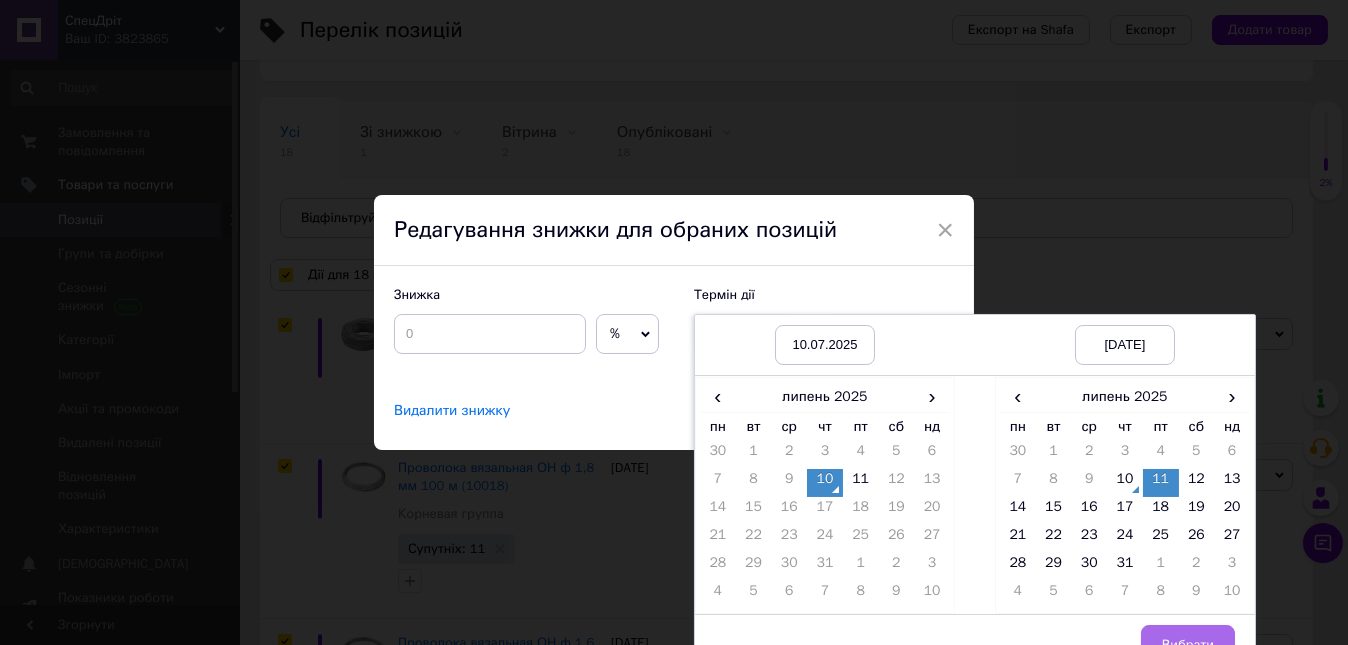 click on "Вибрати" at bounding box center [1188, 645] 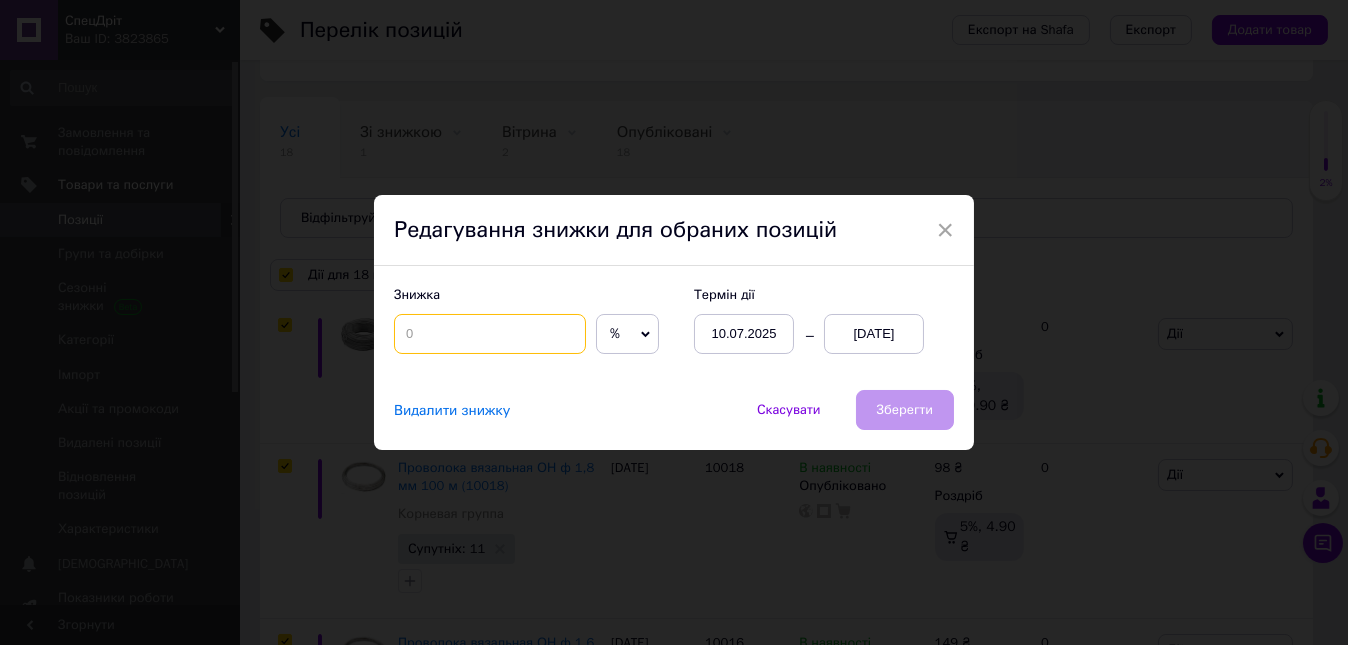 click at bounding box center (490, 334) 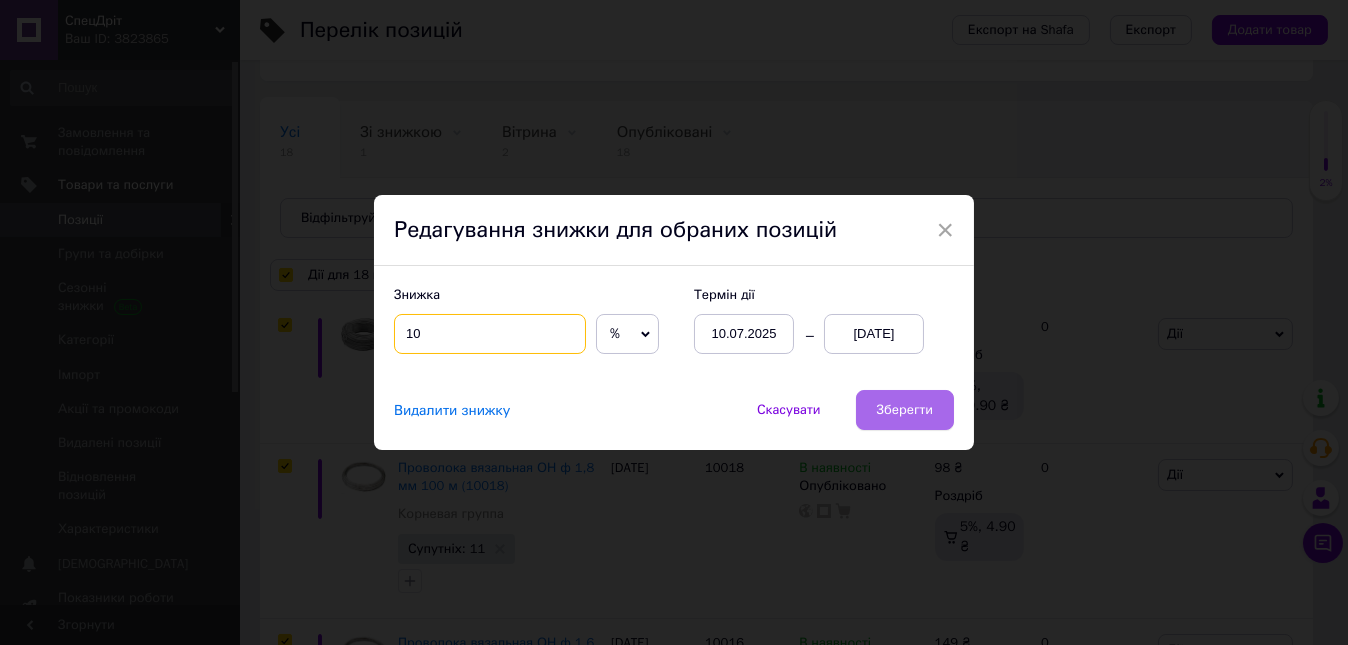type on "10" 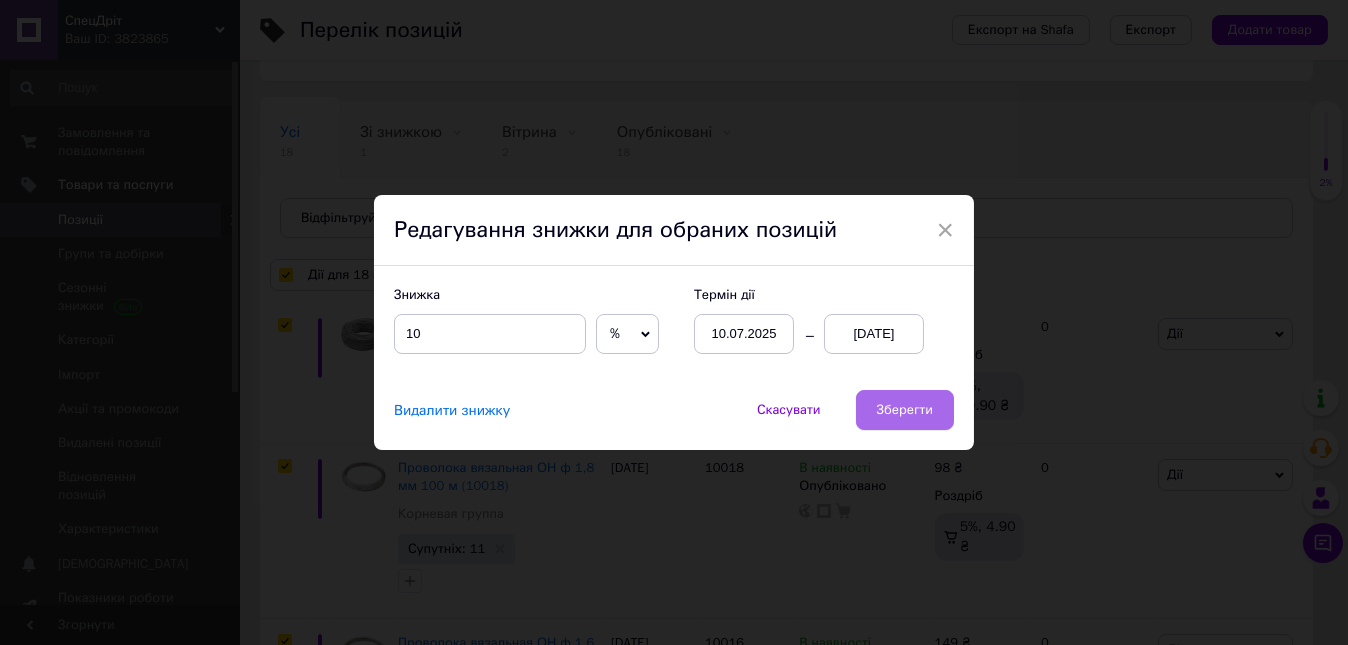 click on "Зберегти" at bounding box center [905, 410] 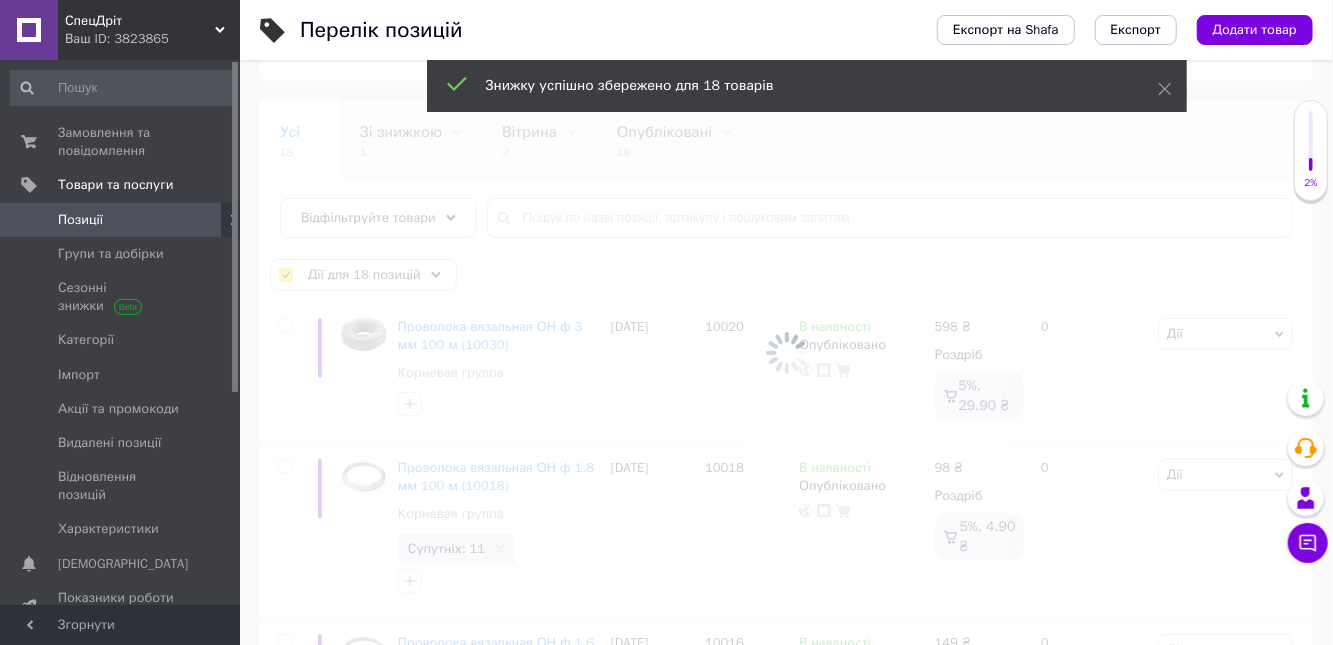 checkbox on "false" 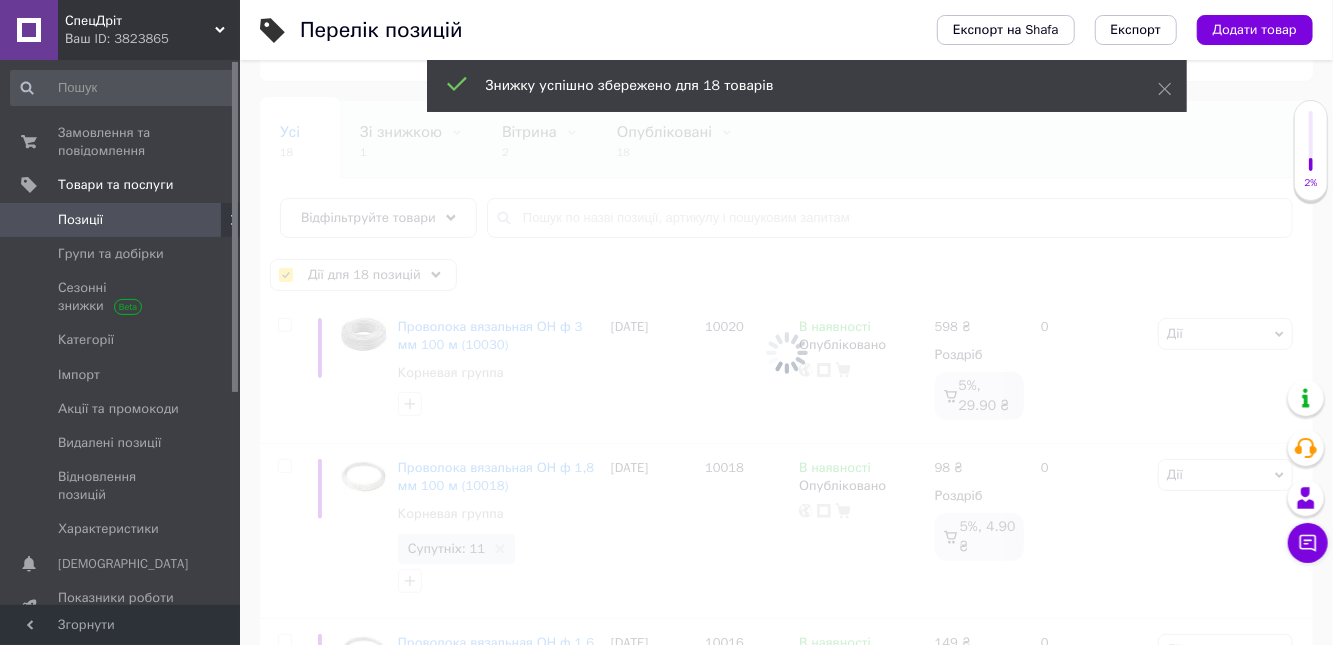 checkbox on "false" 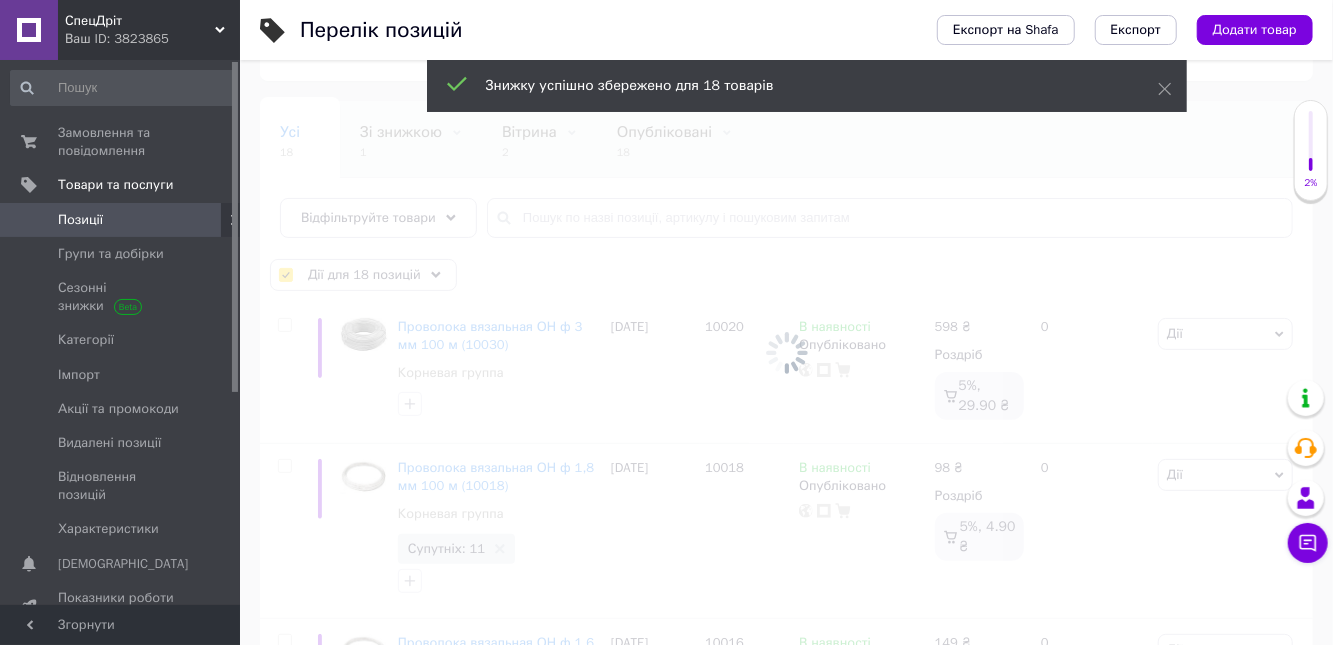 checkbox on "false" 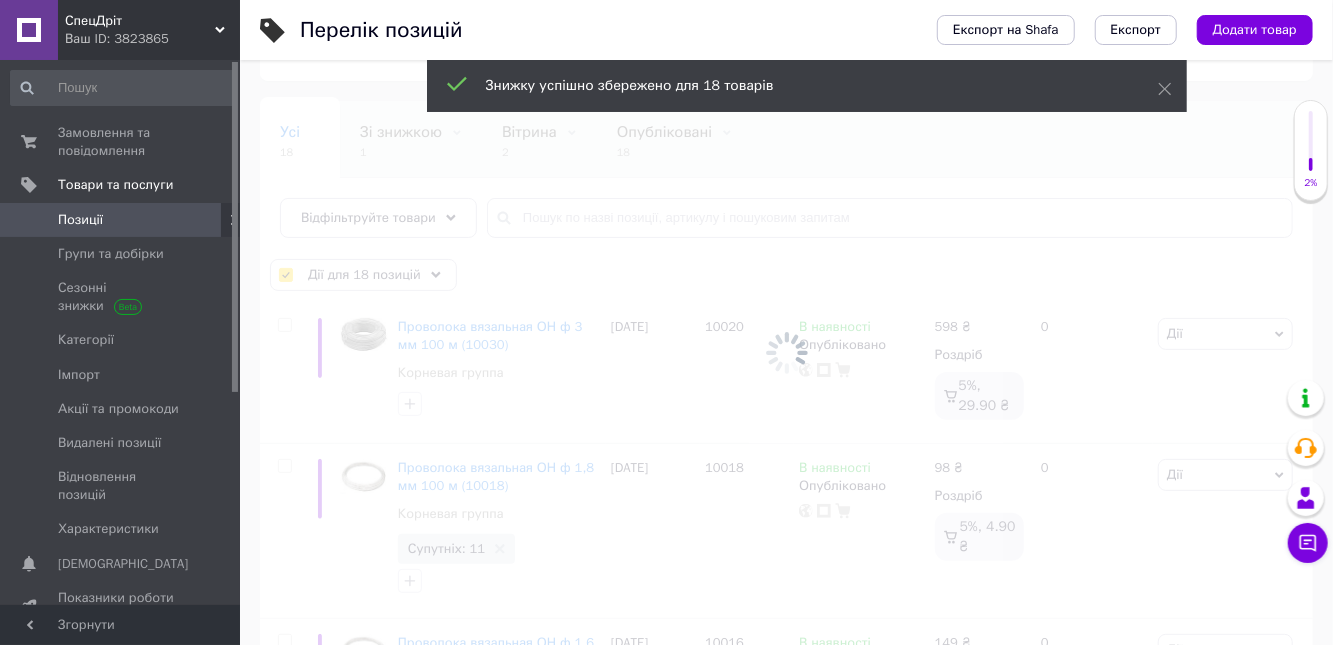 checkbox on "false" 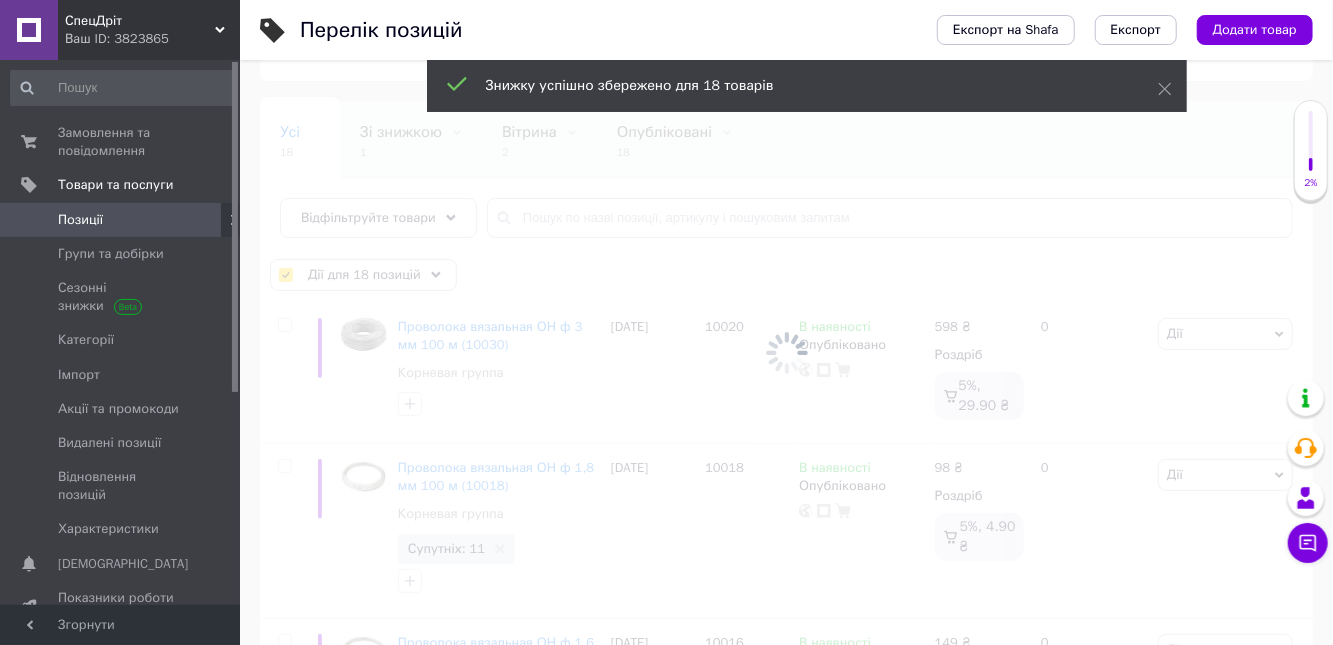 checkbox on "false" 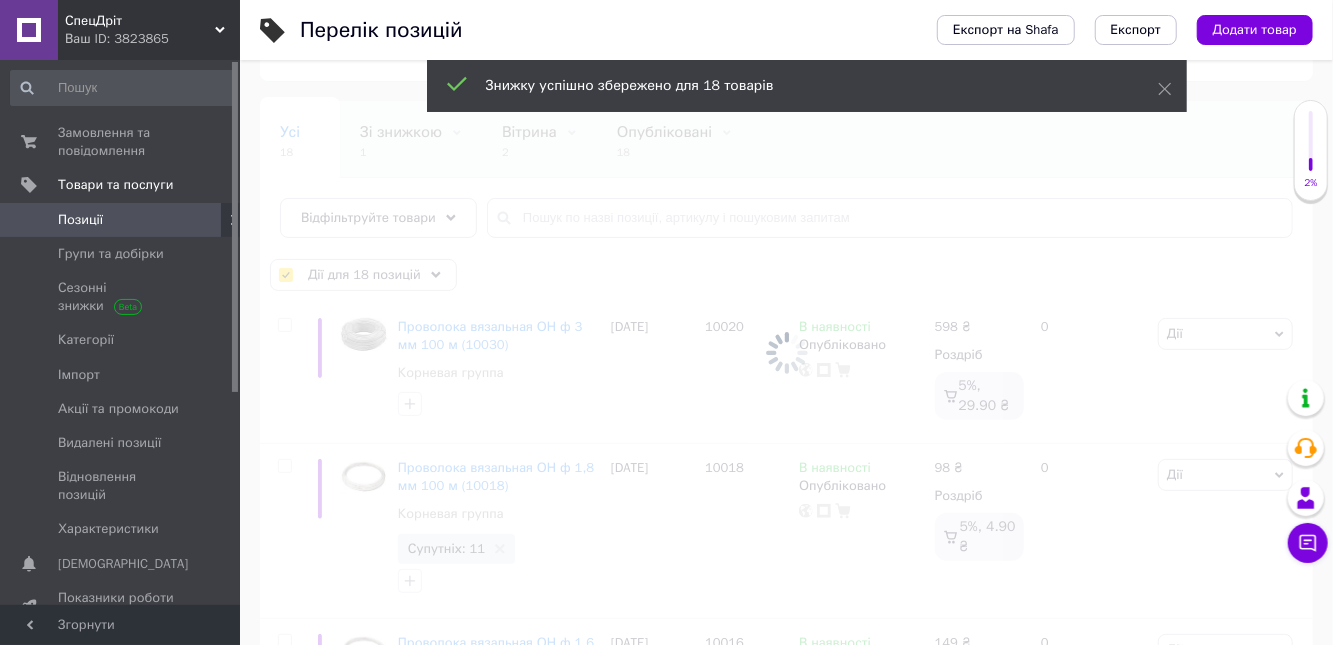 checkbox on "false" 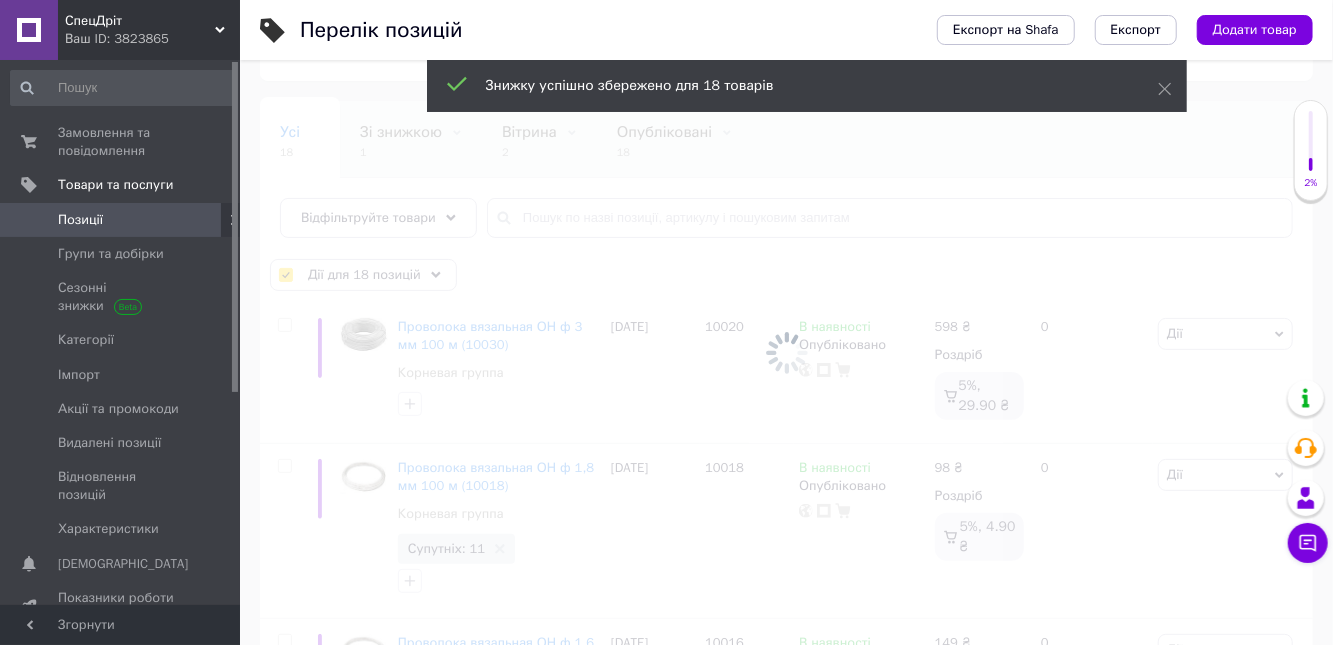 checkbox on "false" 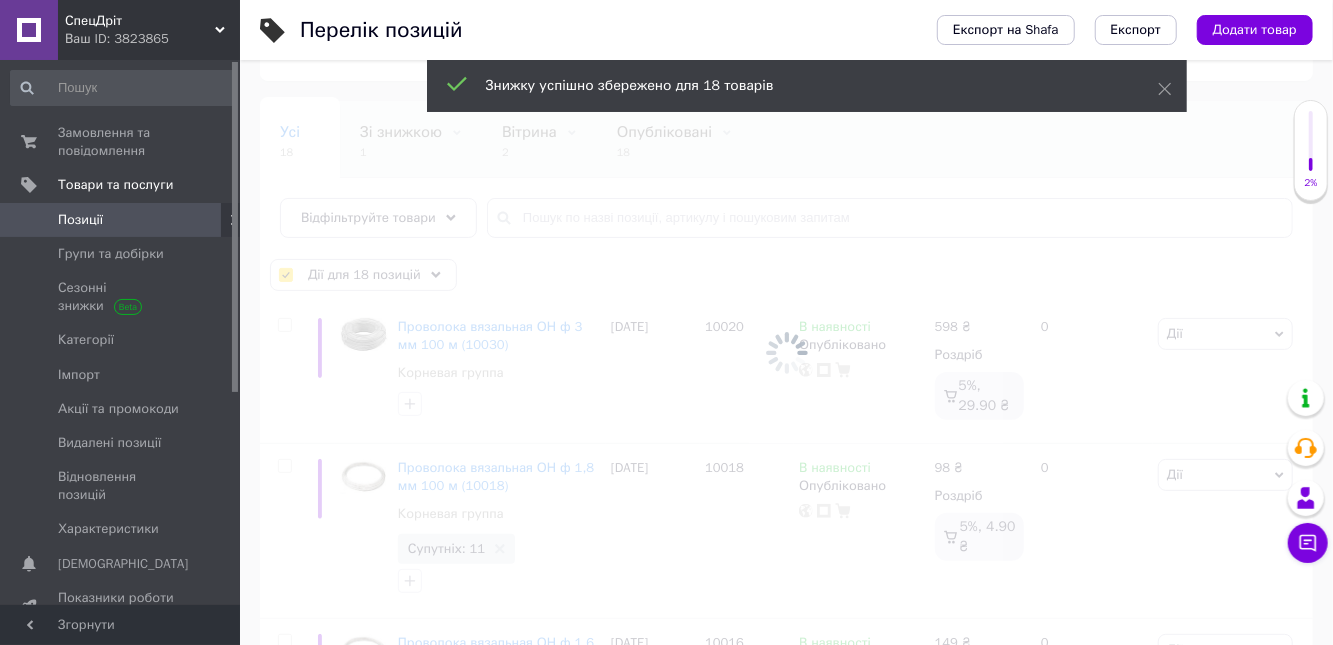 checkbox on "false" 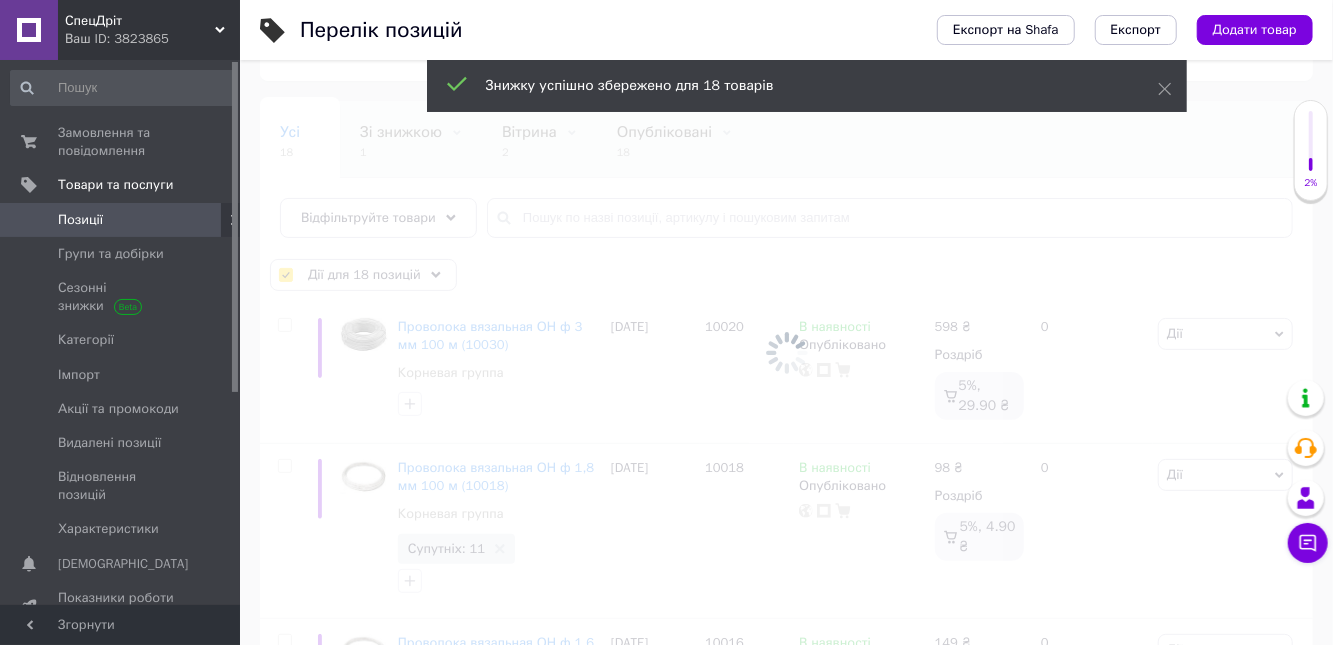 checkbox on "false" 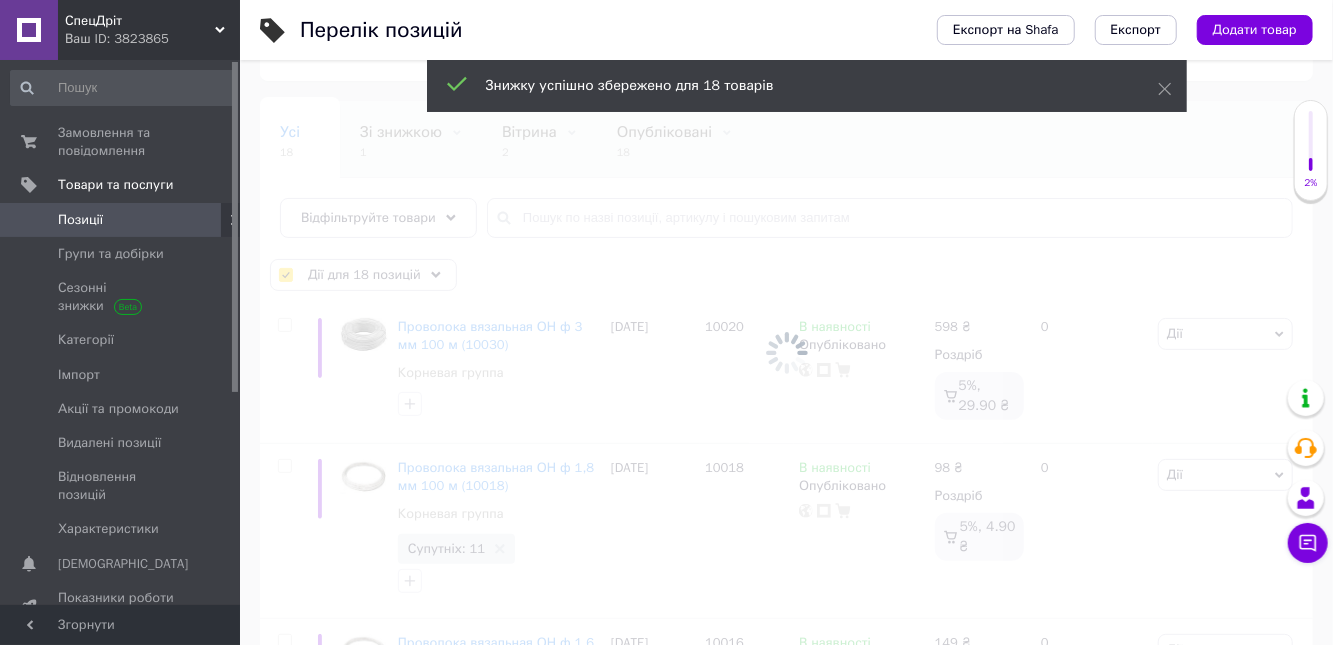 checkbox on "false" 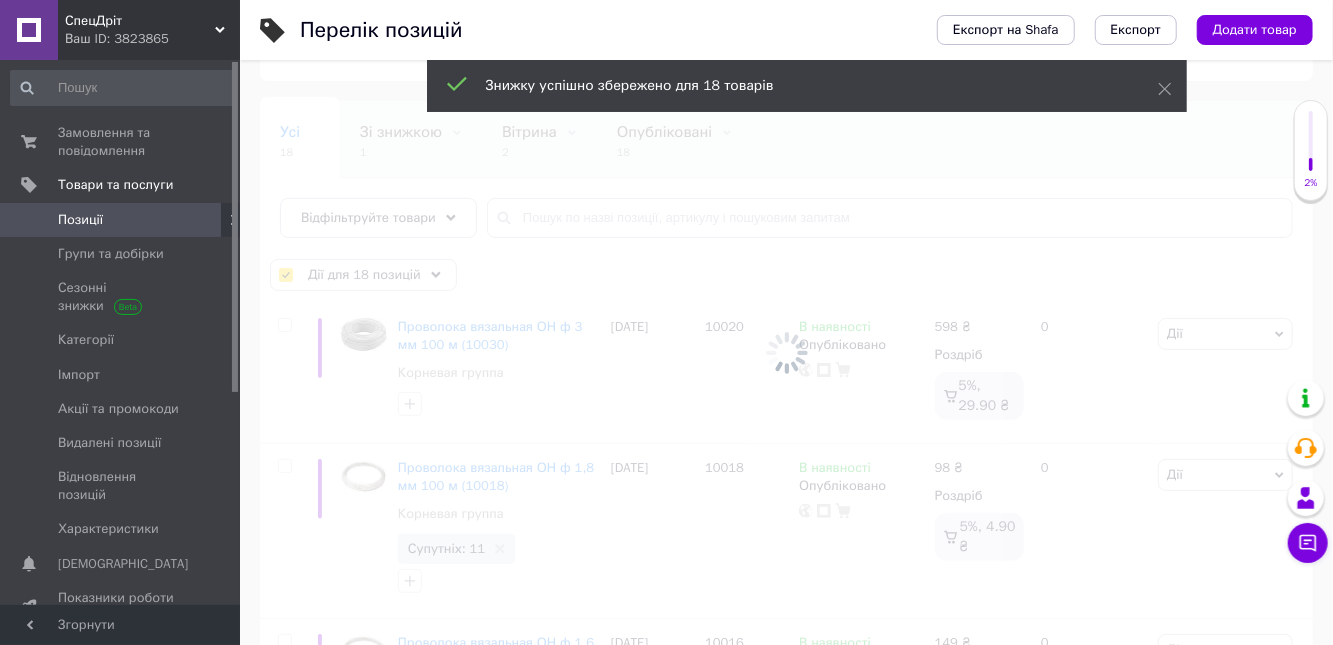 checkbox on "false" 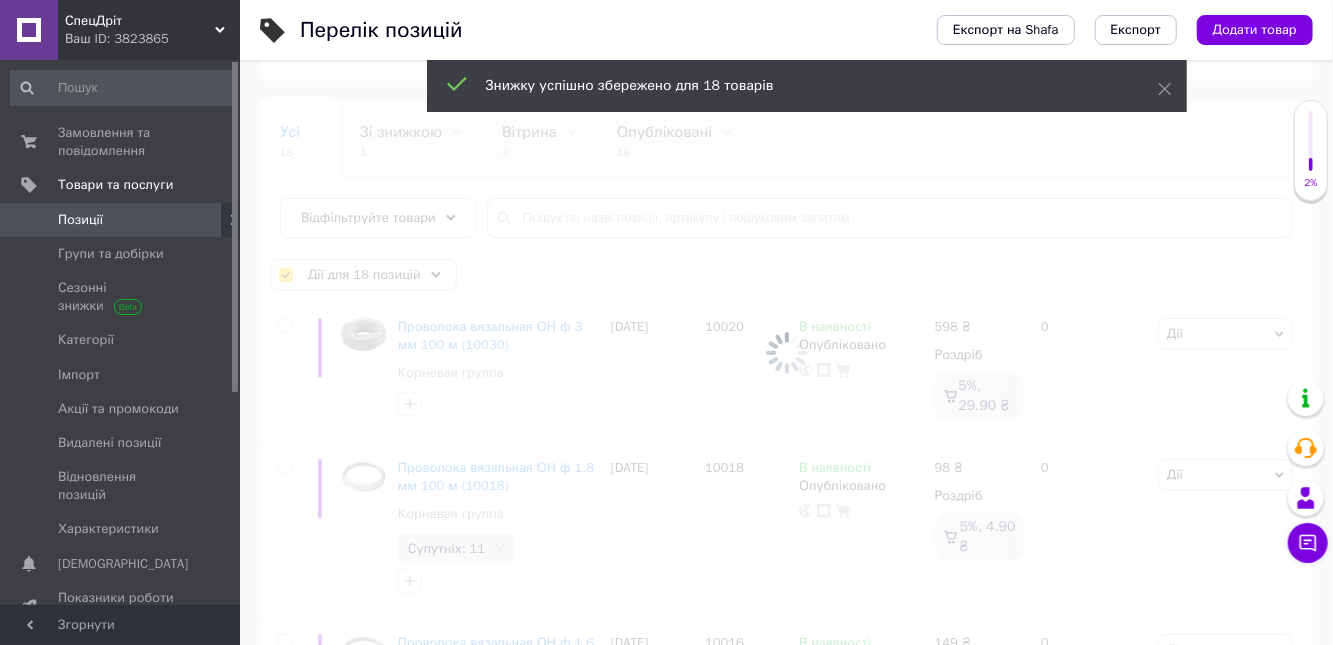 checkbox on "false" 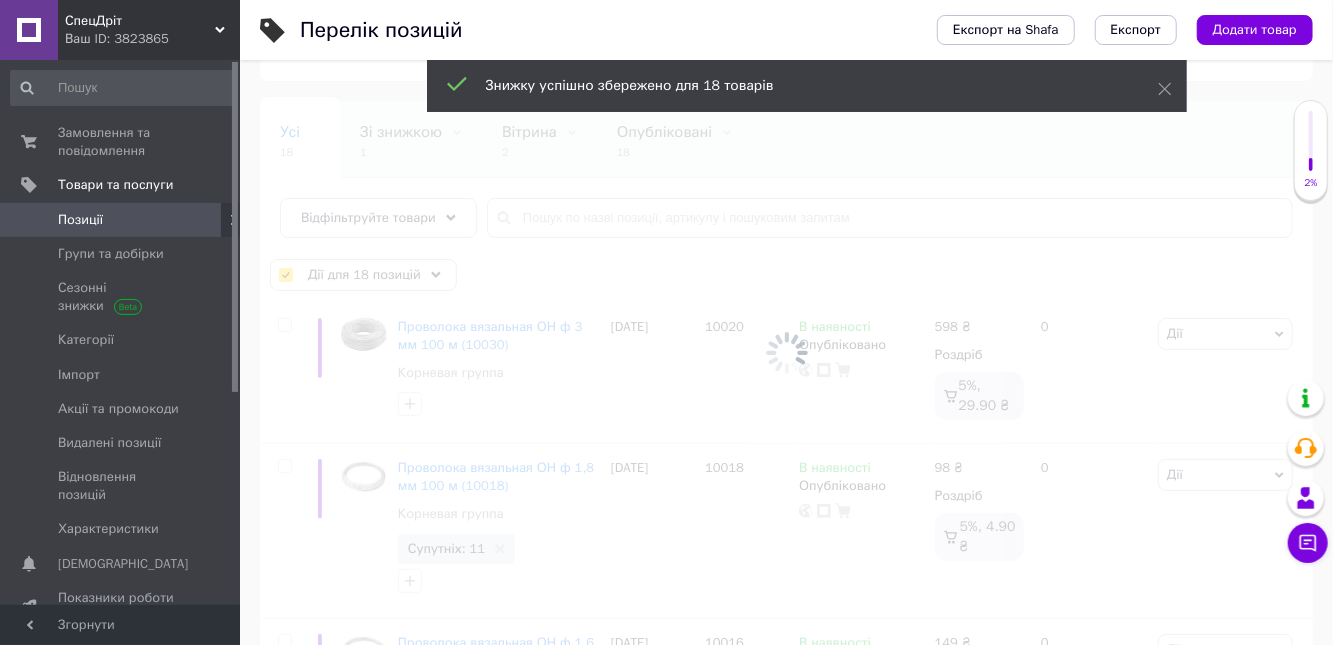 checkbox on "false" 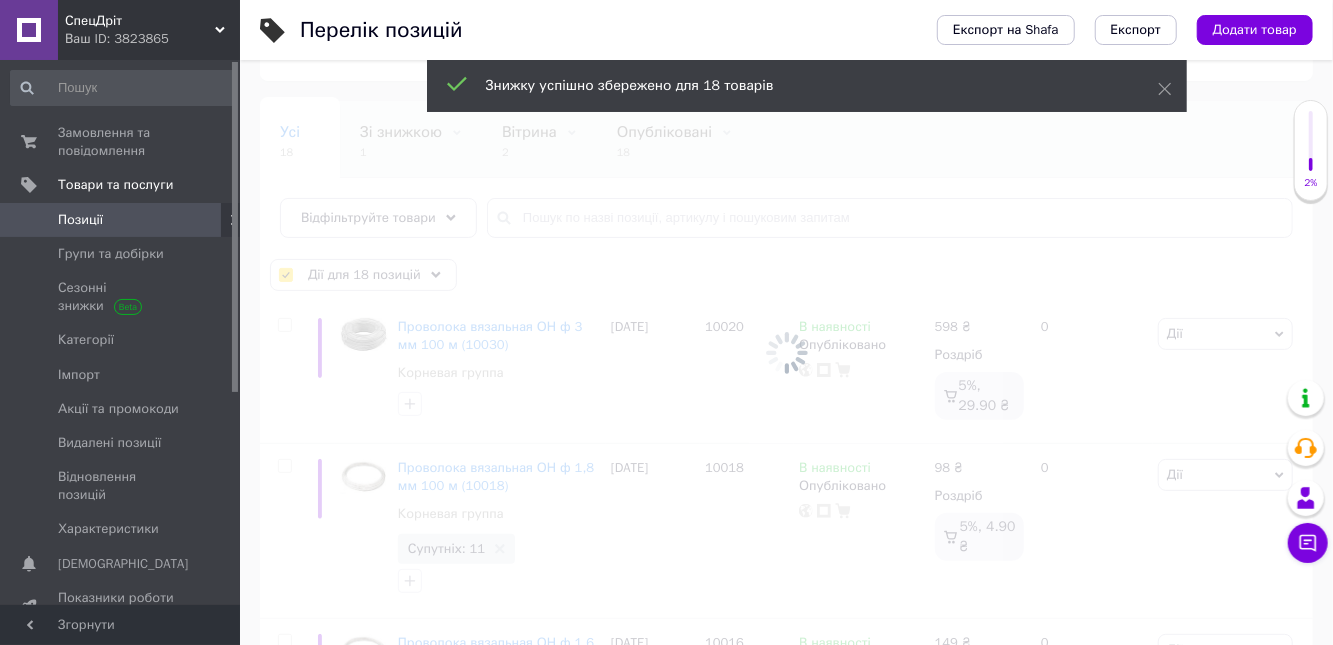 checkbox on "false" 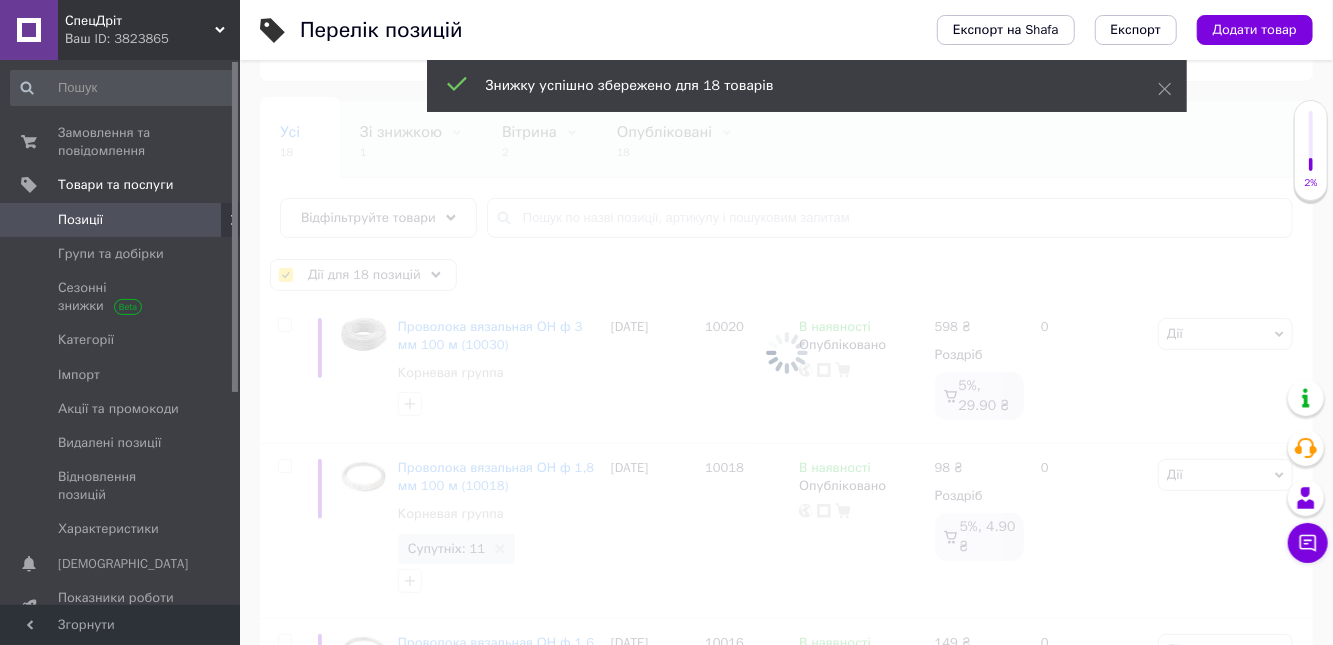 checkbox on "false" 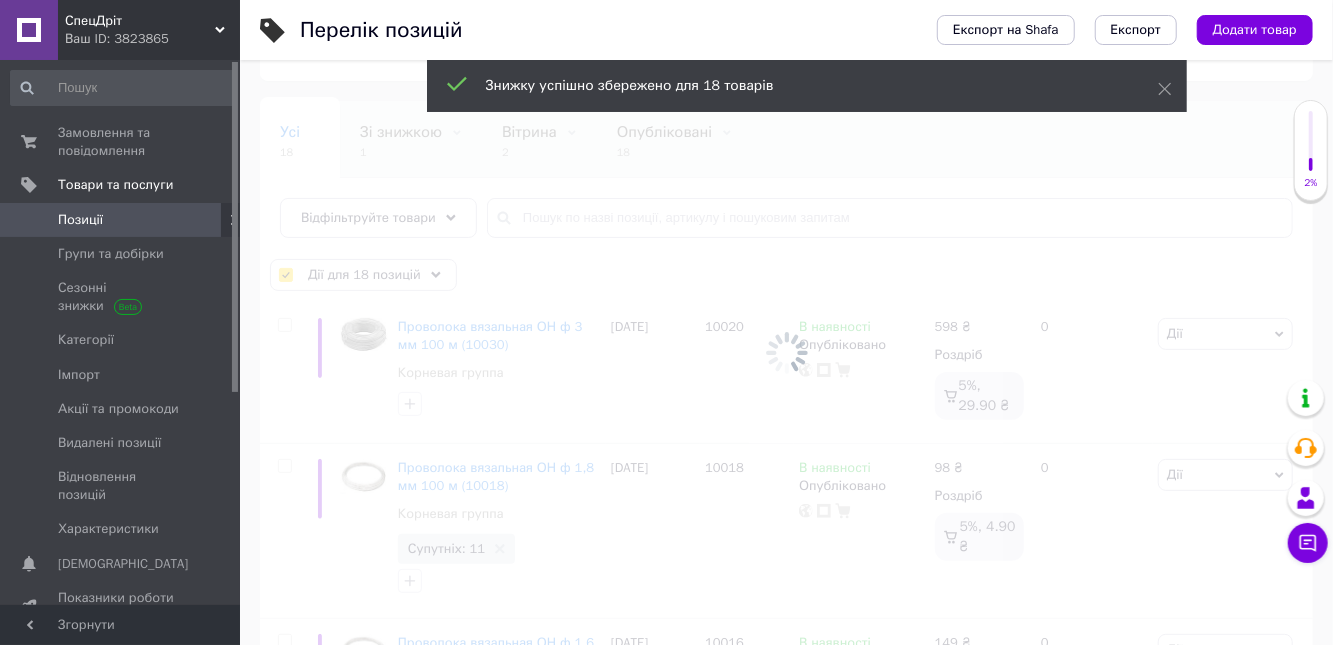 checkbox on "false" 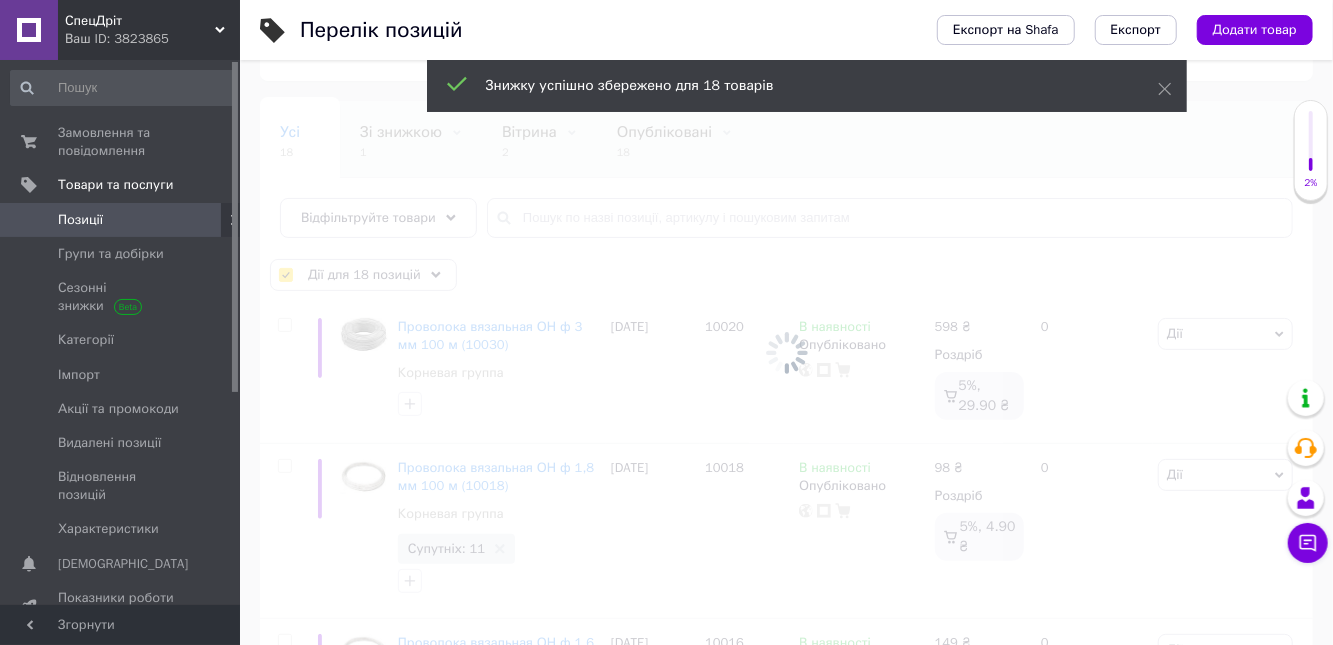 checkbox on "false" 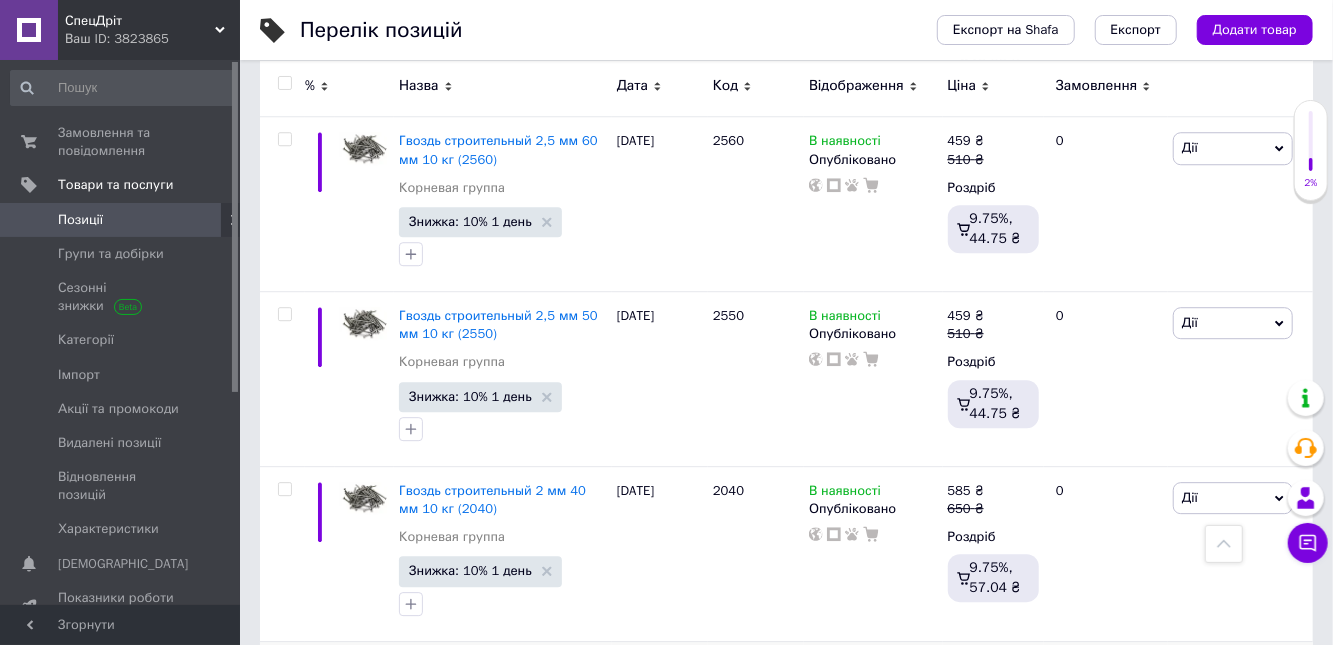 scroll, scrollTop: 3056, scrollLeft: 0, axis: vertical 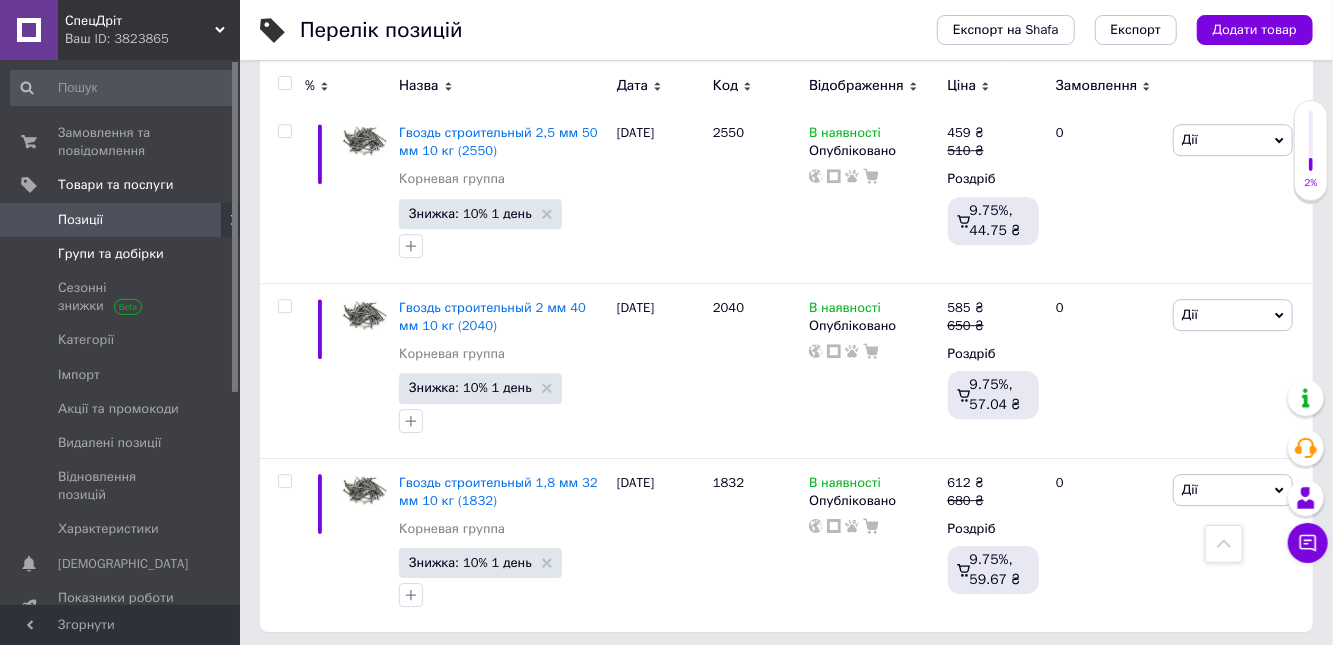 click on "Групи та добірки" at bounding box center (111, 254) 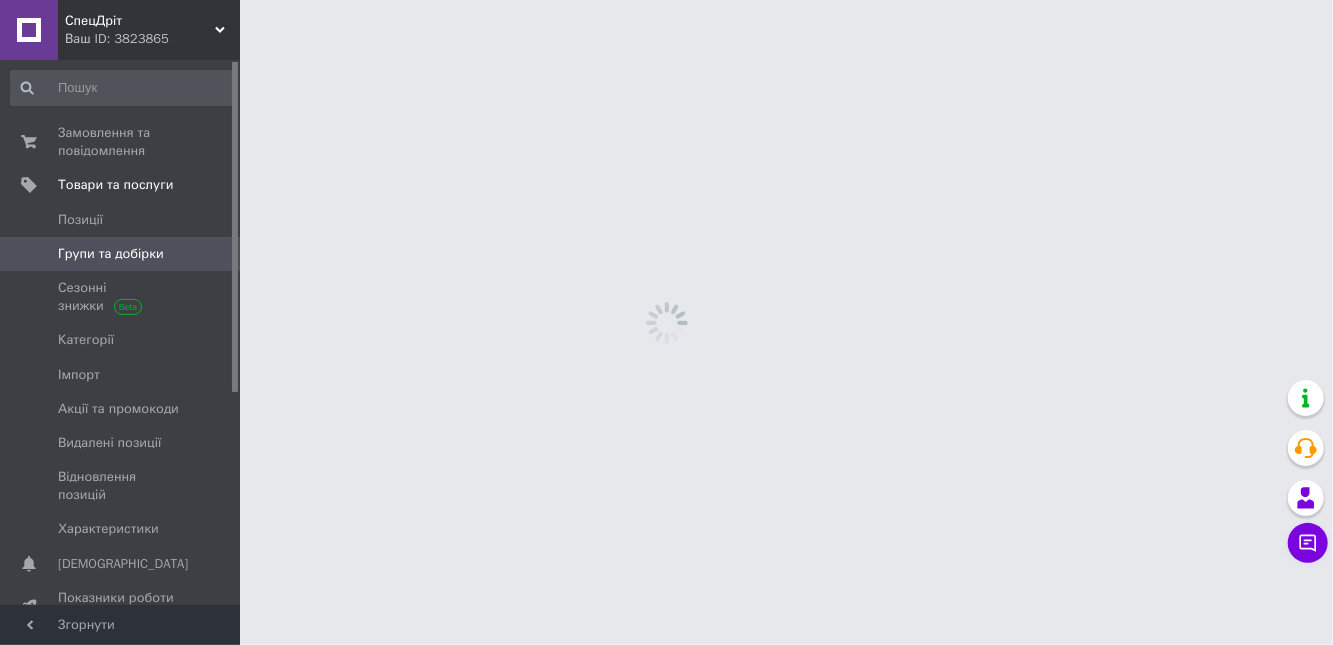 scroll, scrollTop: 0, scrollLeft: 0, axis: both 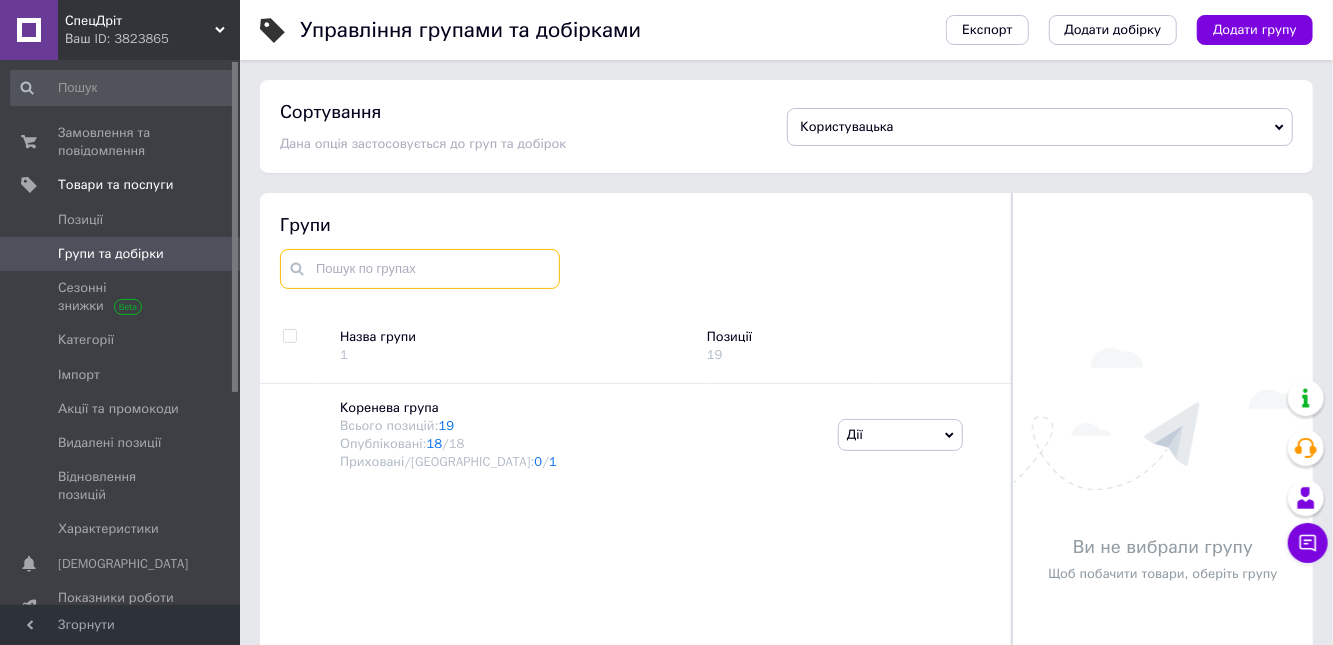 click at bounding box center (420, 269) 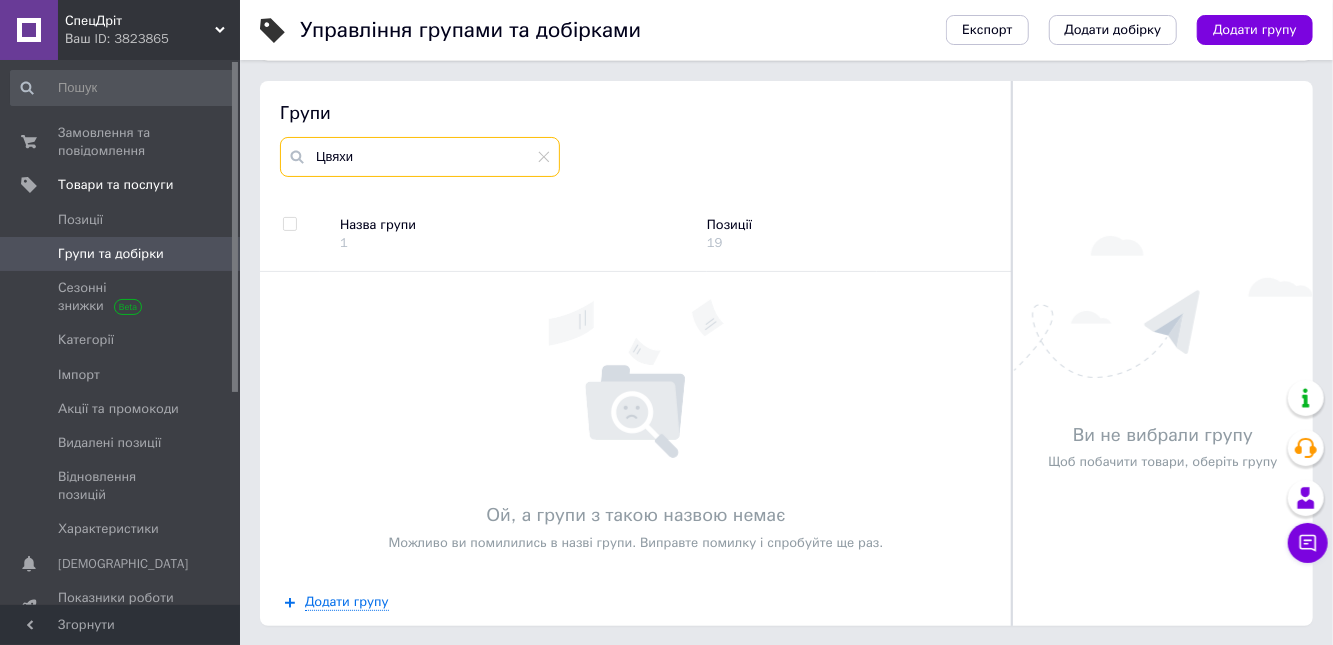 scroll, scrollTop: 113, scrollLeft: 0, axis: vertical 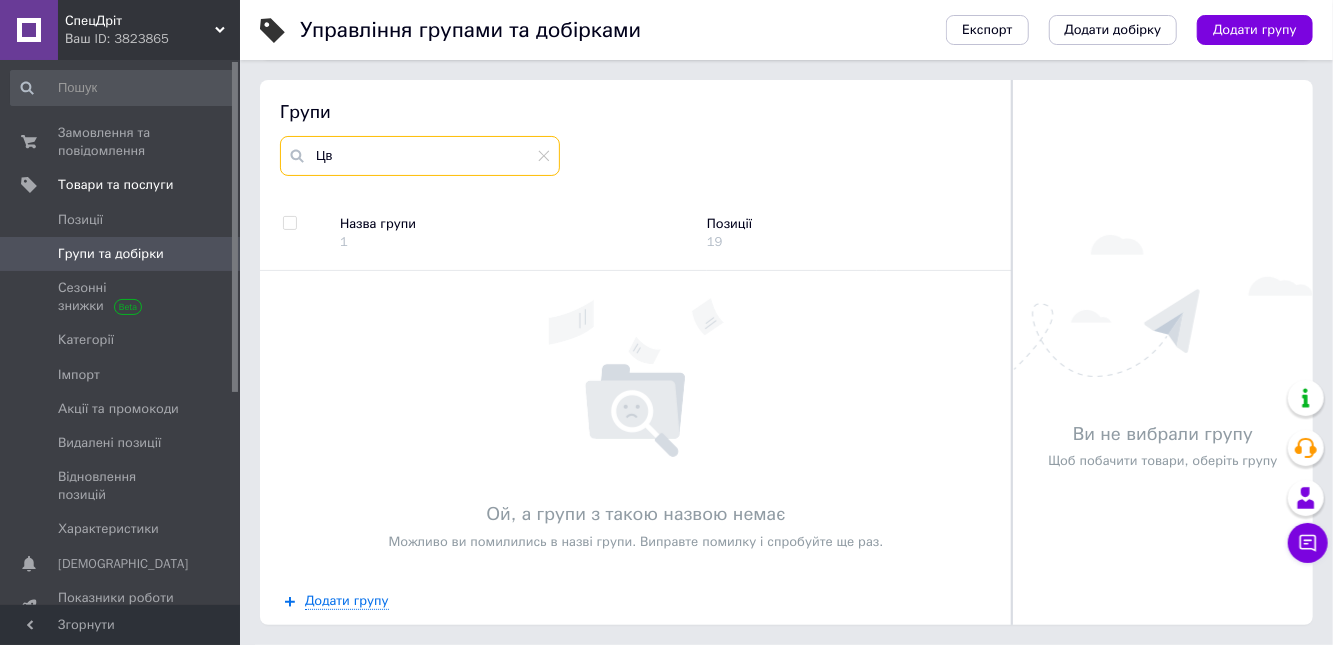 type on "Ц" 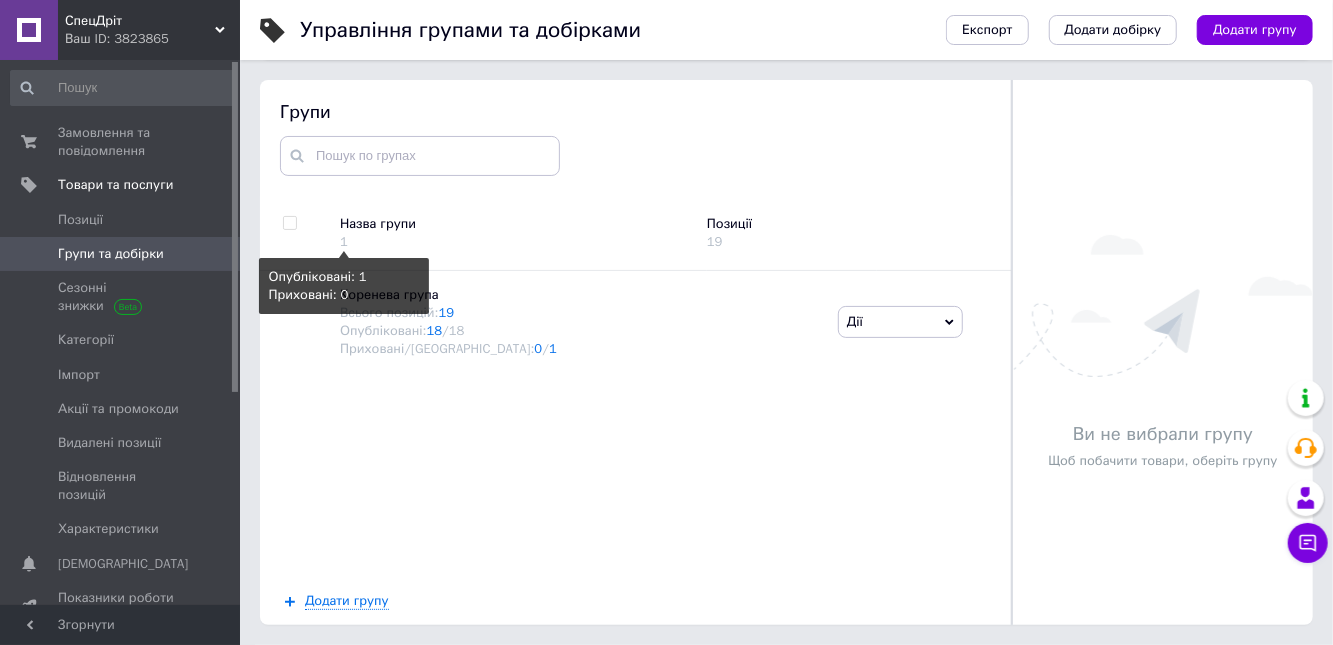 click on "1" at bounding box center [344, 242] 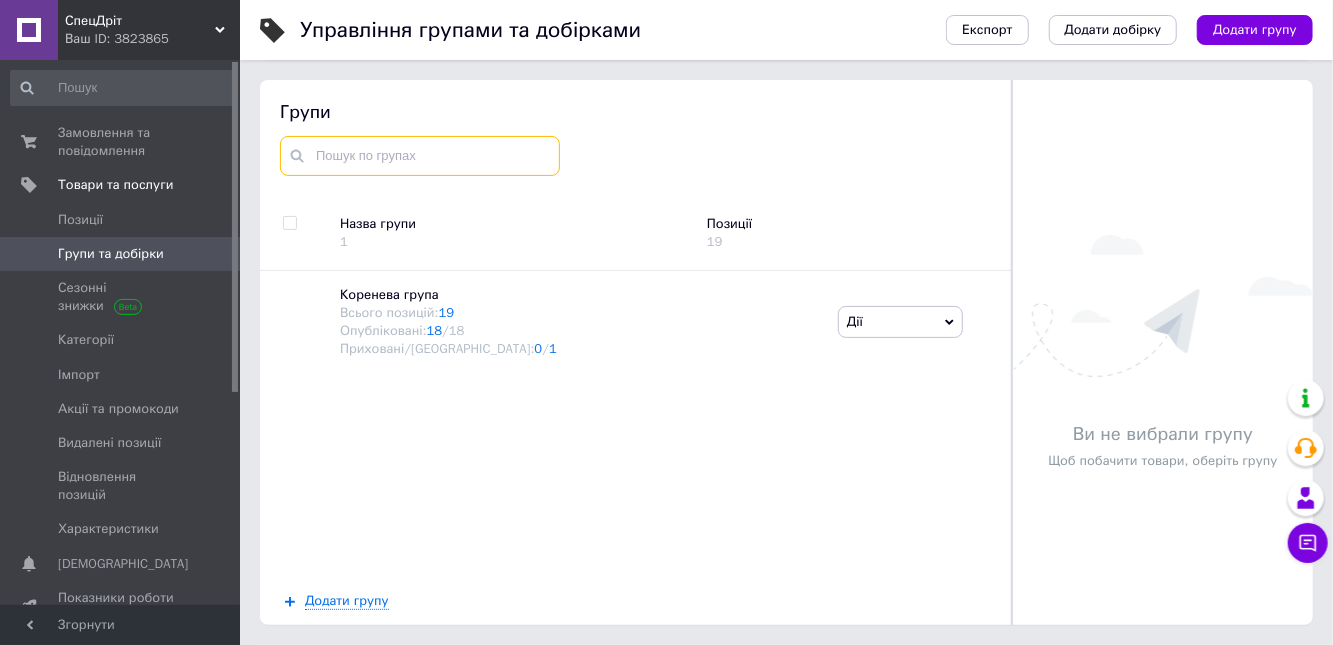 click at bounding box center (420, 156) 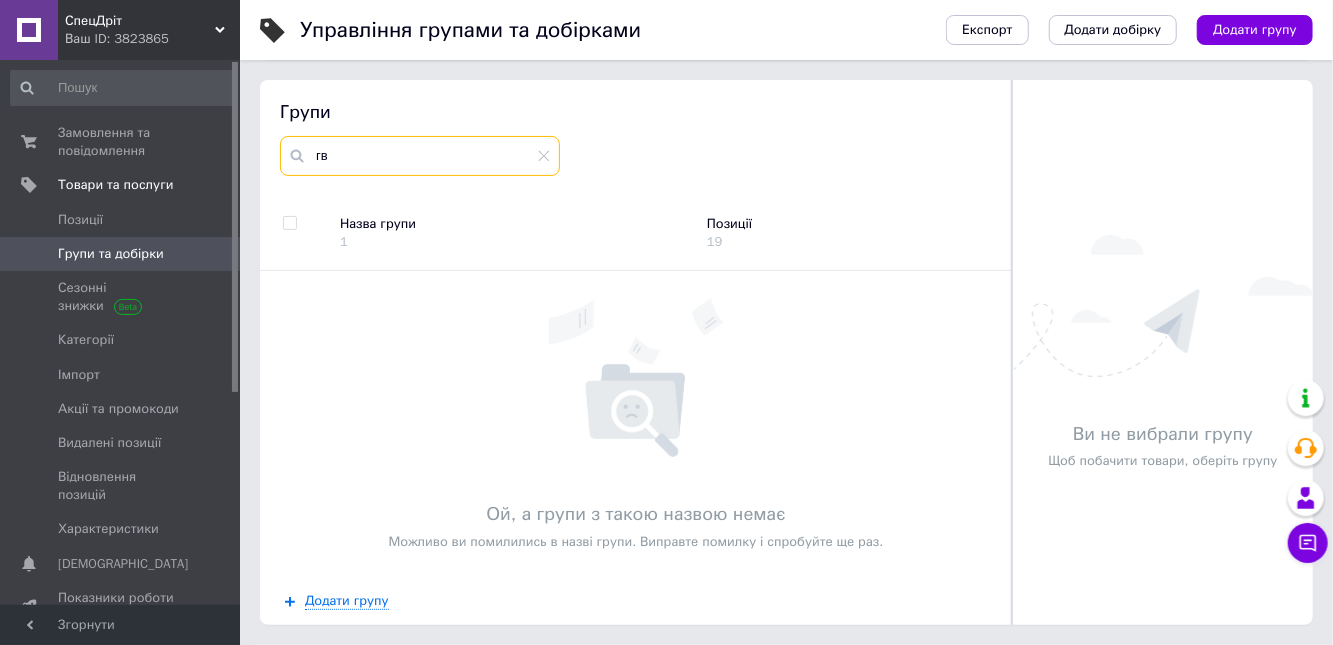 type on "г" 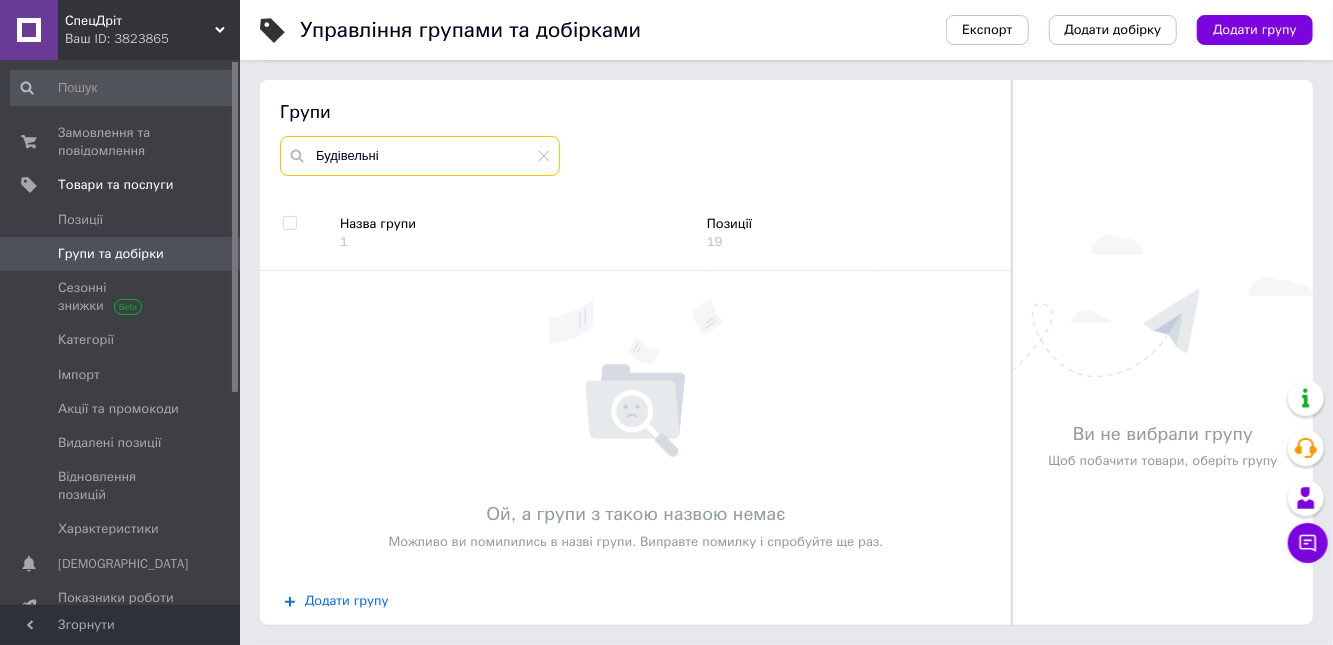 type on "Будівельні" 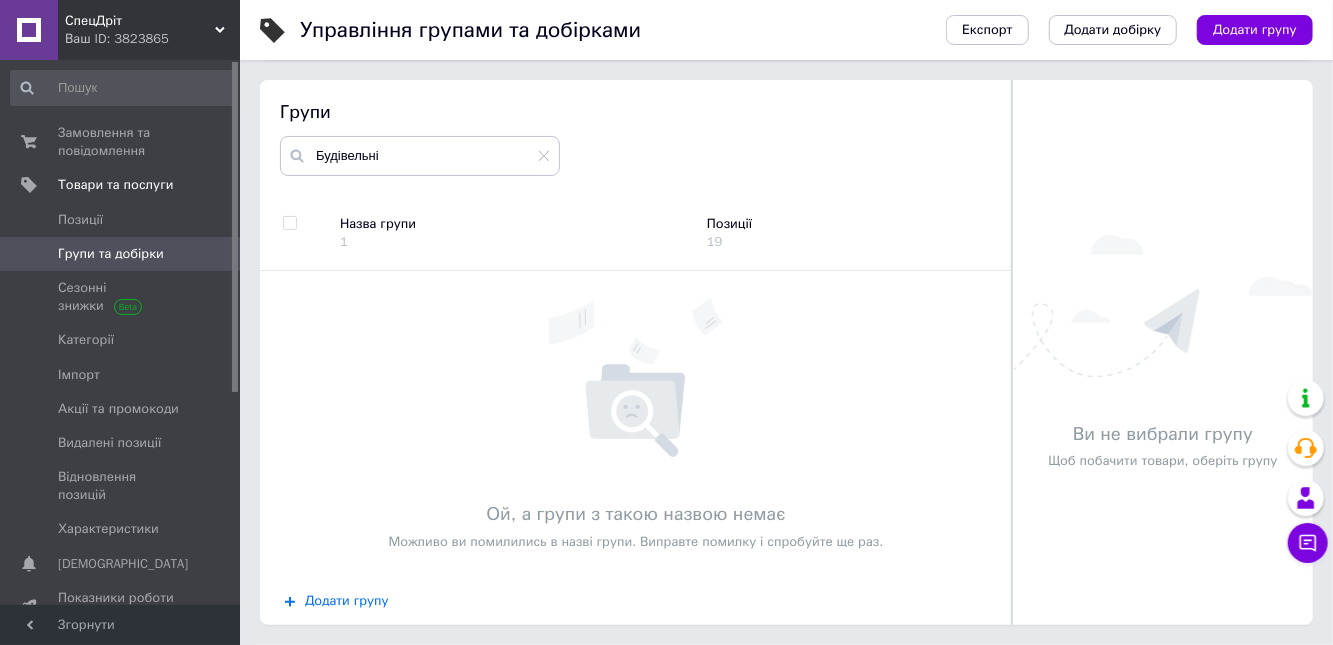 click on "Додати групу" at bounding box center (347, 601) 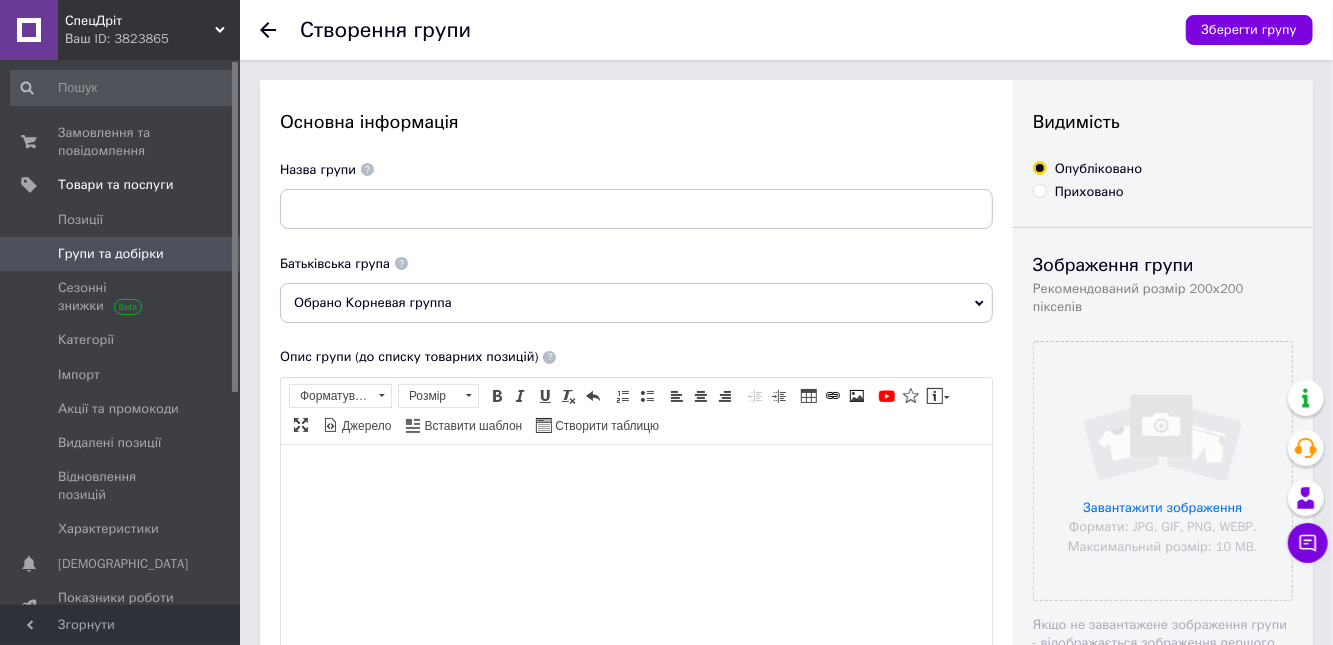 scroll, scrollTop: 0, scrollLeft: 0, axis: both 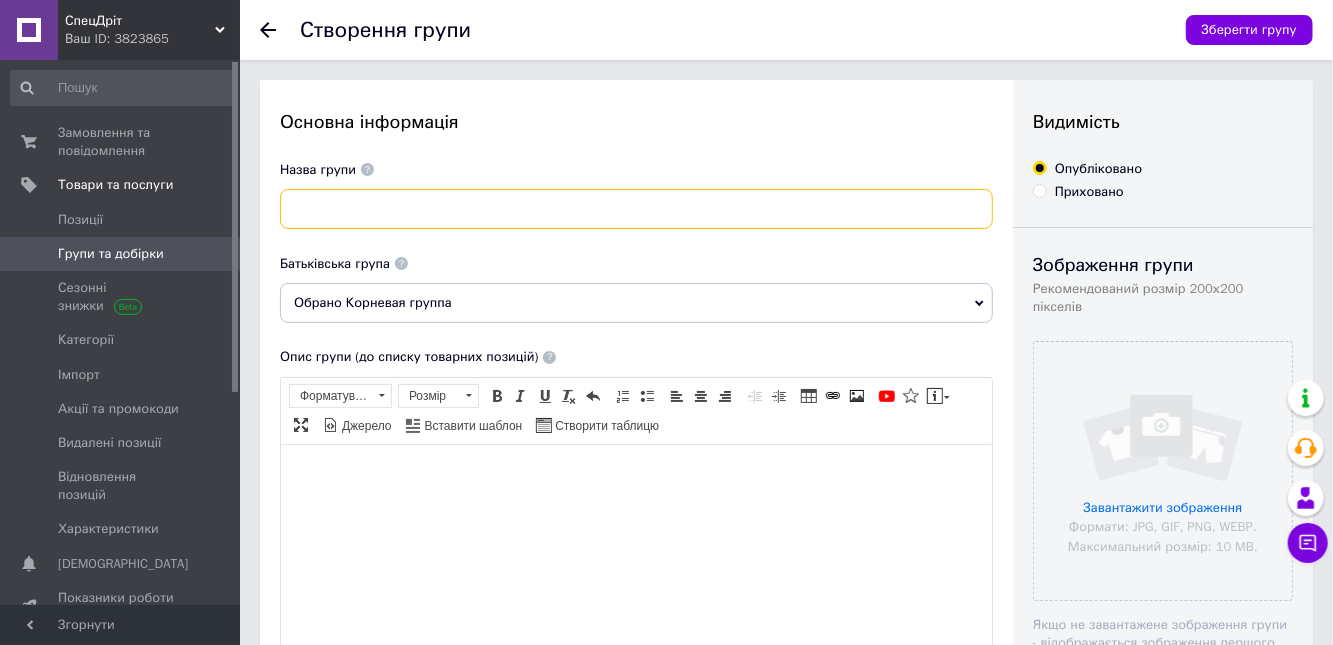 click at bounding box center (636, 209) 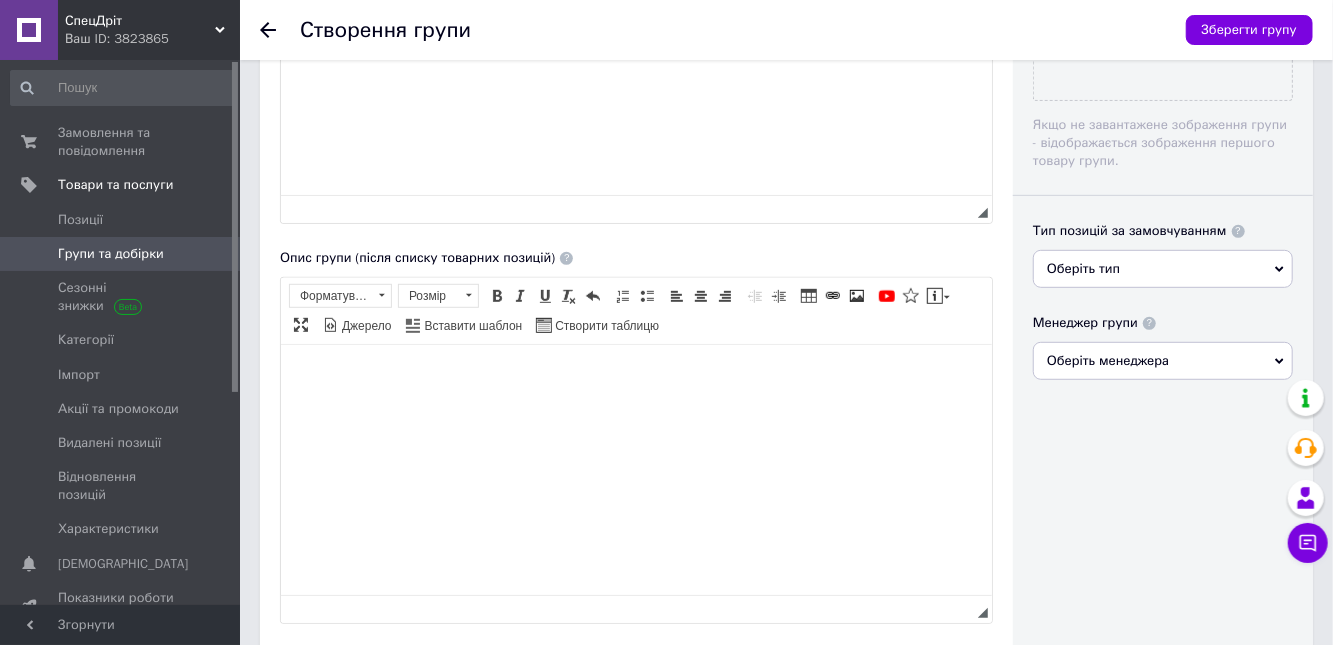 scroll, scrollTop: 100, scrollLeft: 0, axis: vertical 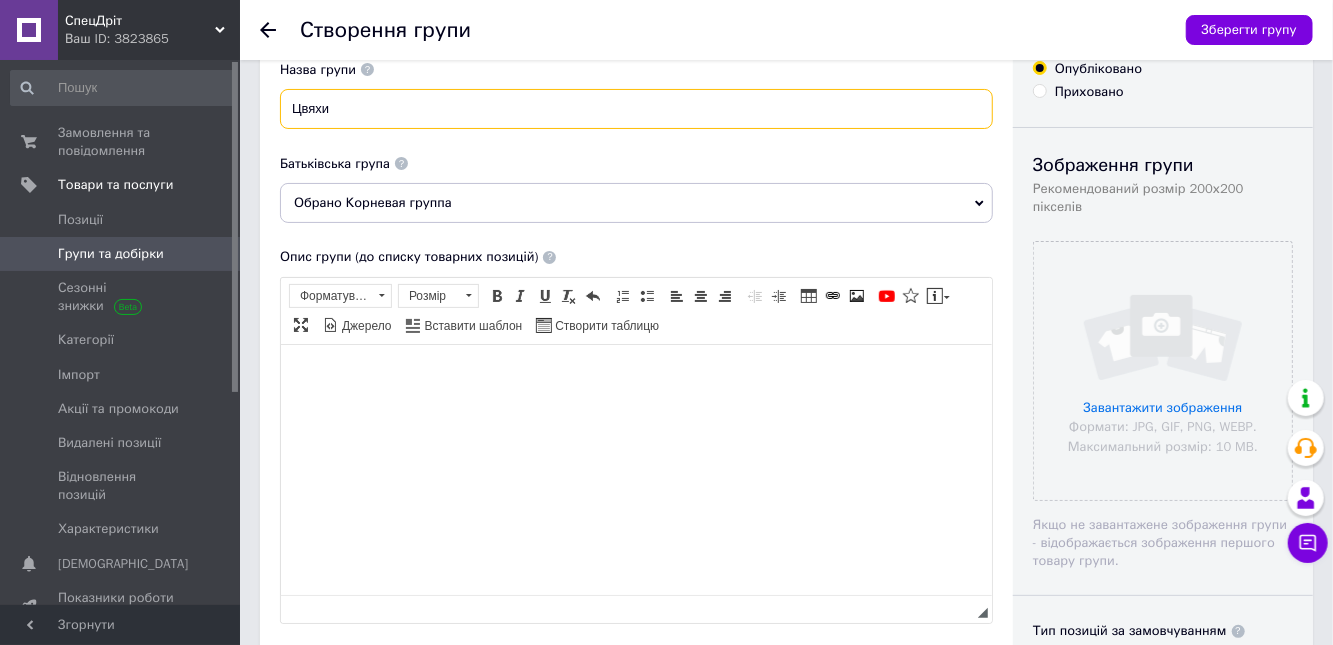 type on "Цвяхи" 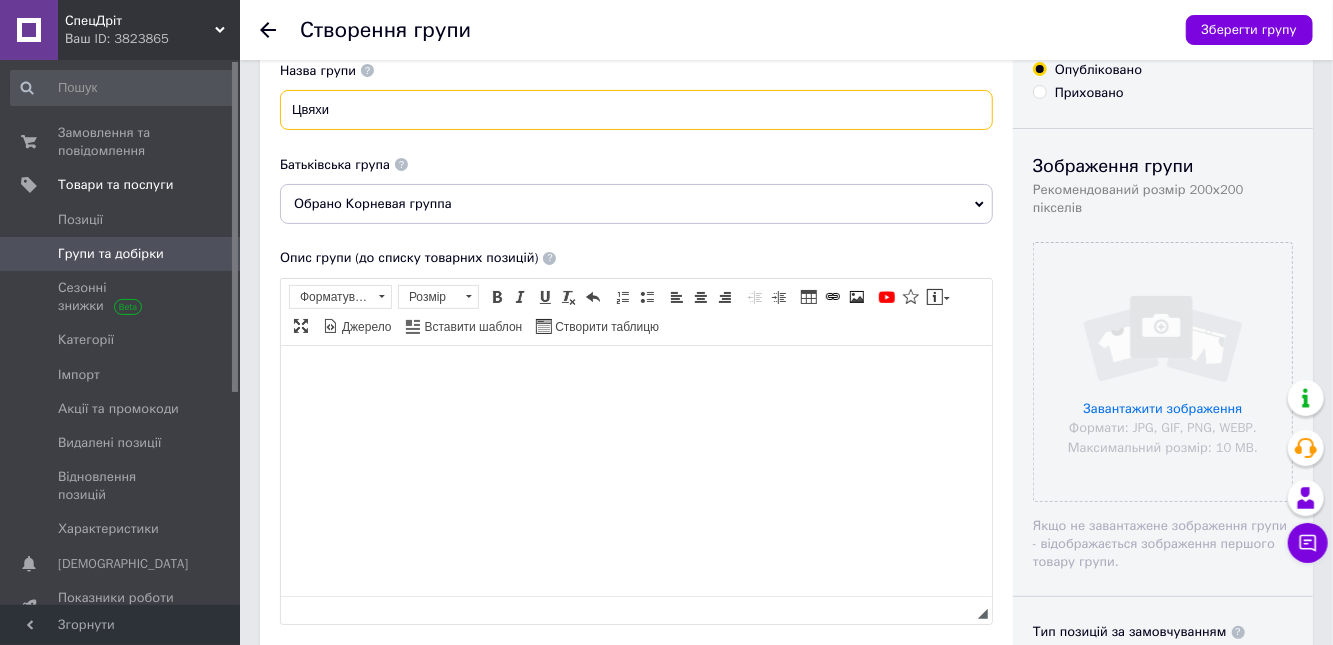 scroll, scrollTop: 100, scrollLeft: 0, axis: vertical 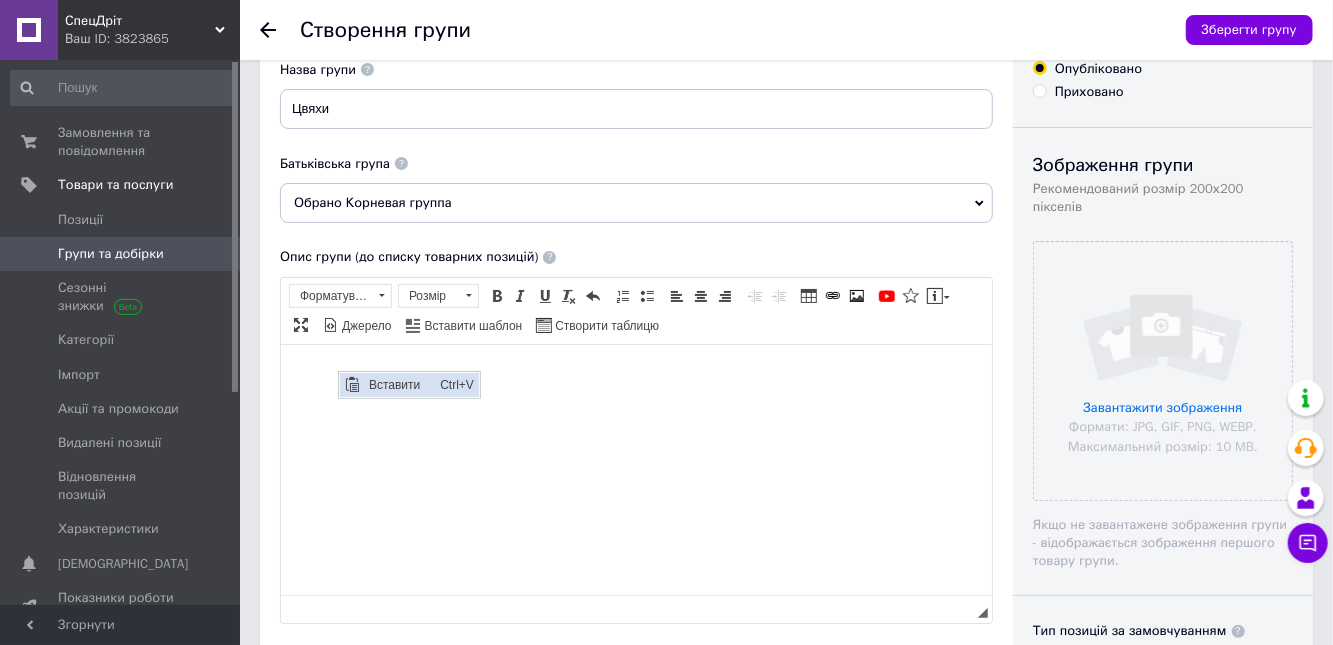 click on "Вставити" at bounding box center [398, 384] 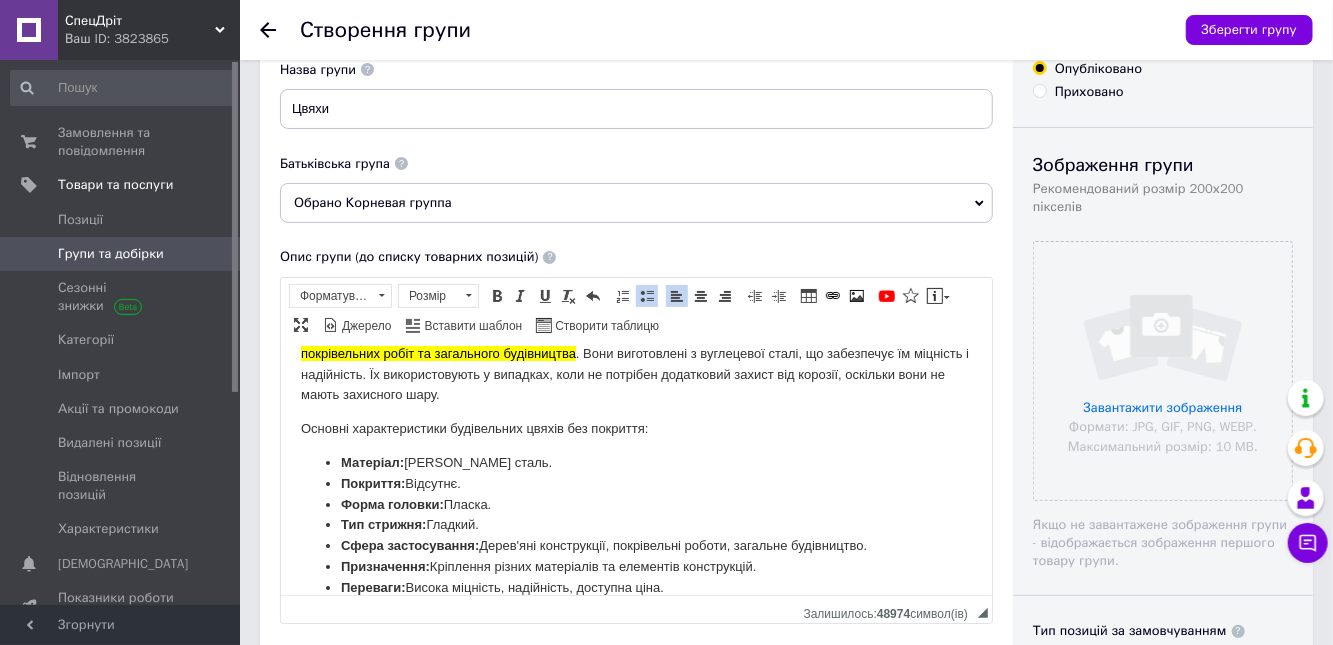 scroll, scrollTop: 0, scrollLeft: 0, axis: both 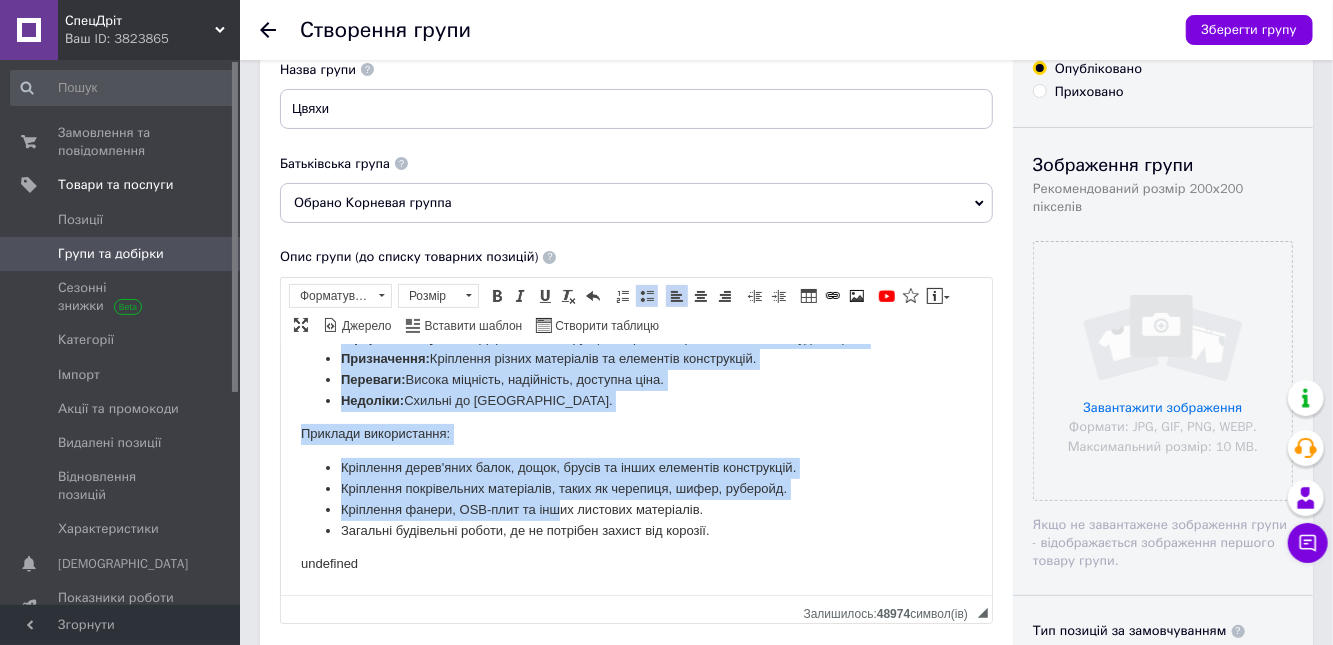 drag, startPoint x: 301, startPoint y: 466, endPoint x: 731, endPoint y: 525, distance: 434.0288 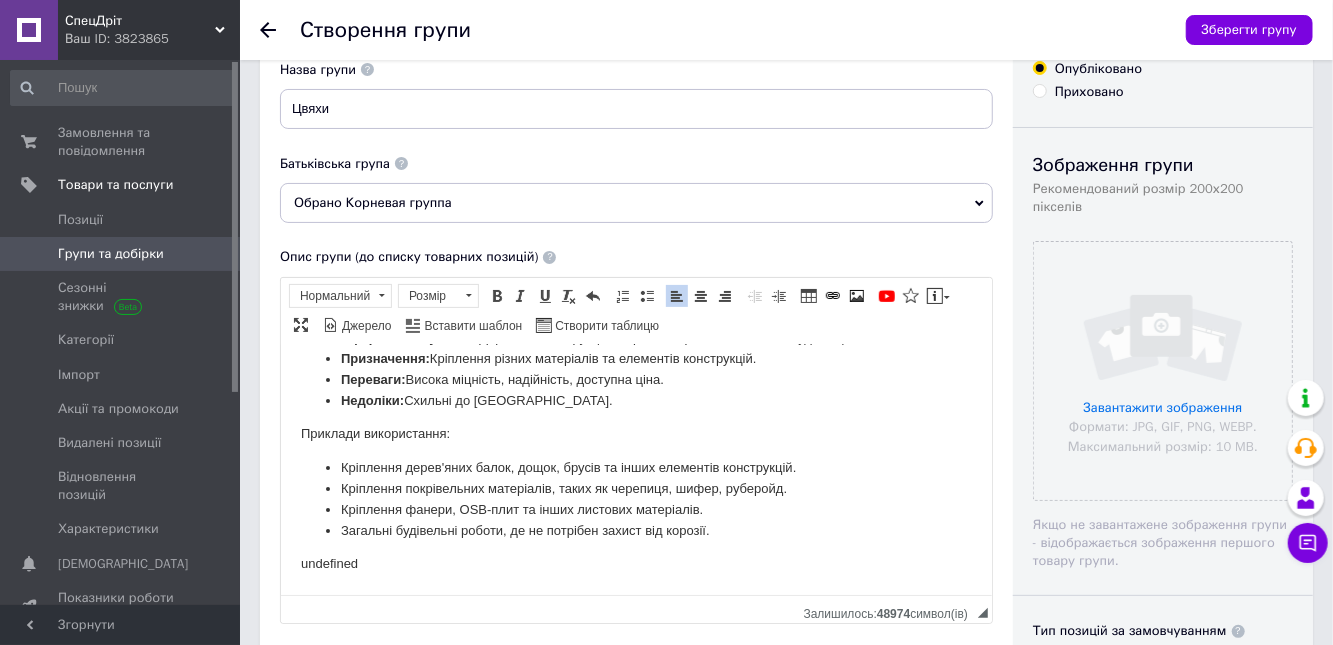 scroll, scrollTop: 0, scrollLeft: 0, axis: both 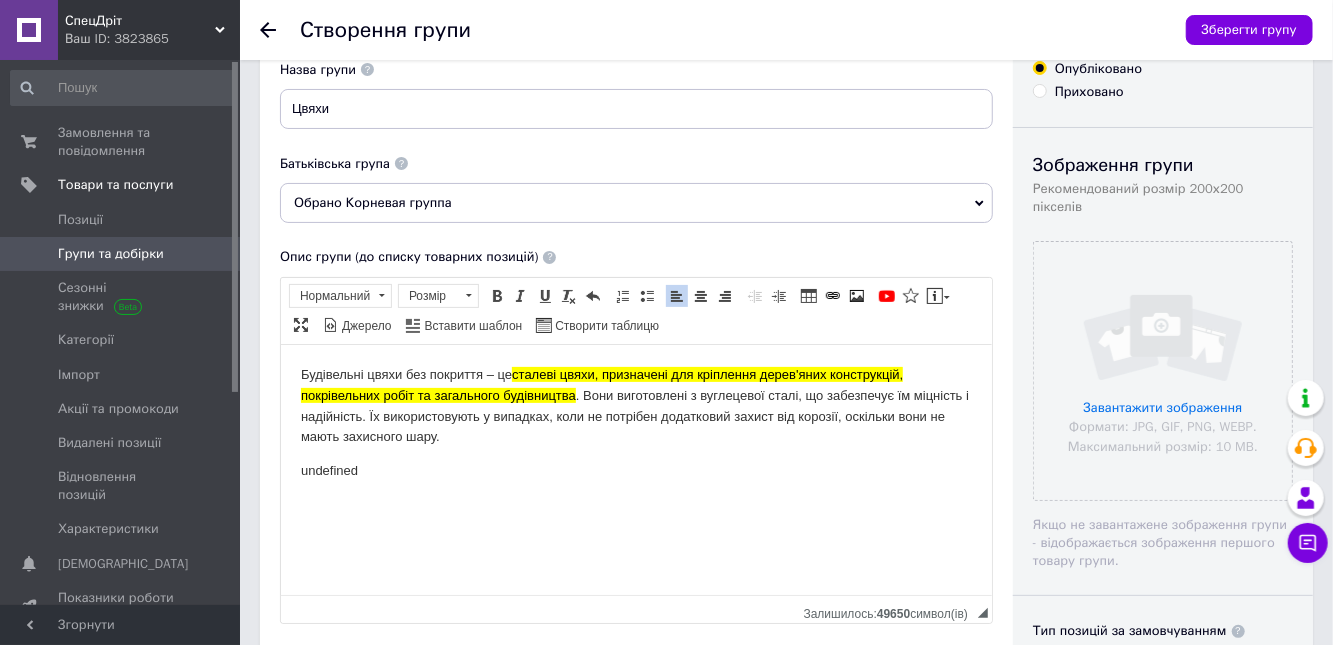 type 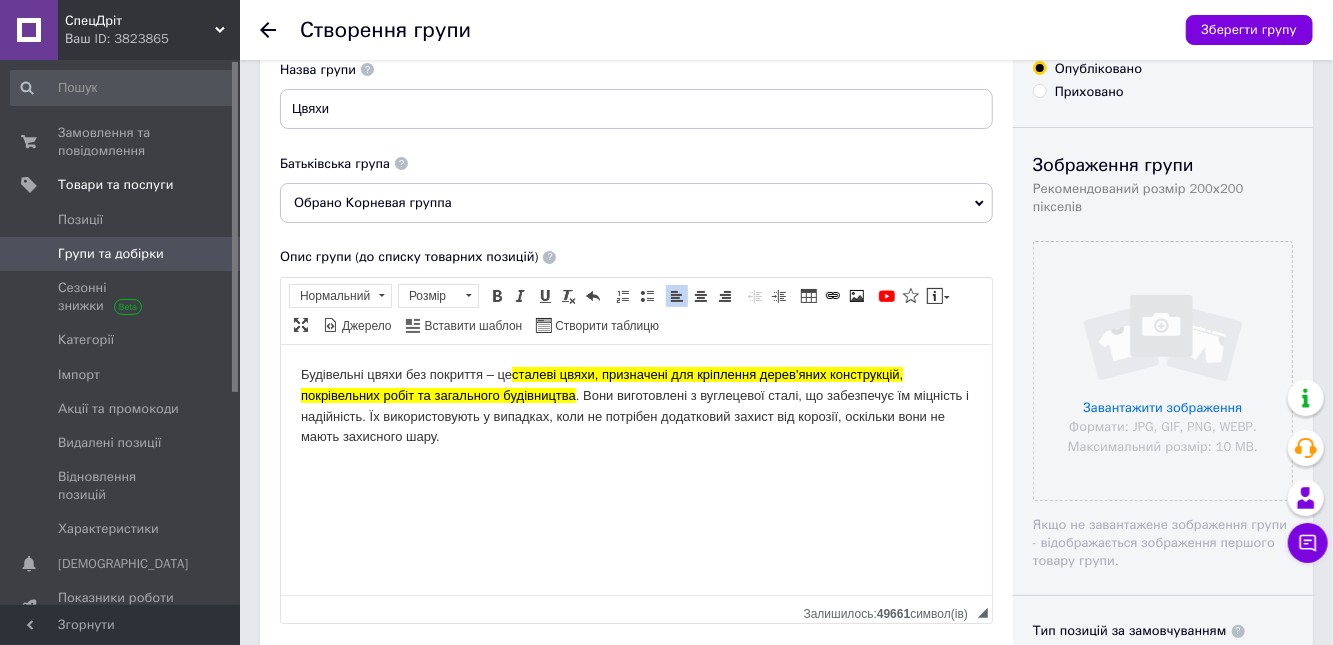 scroll, scrollTop: 400, scrollLeft: 0, axis: vertical 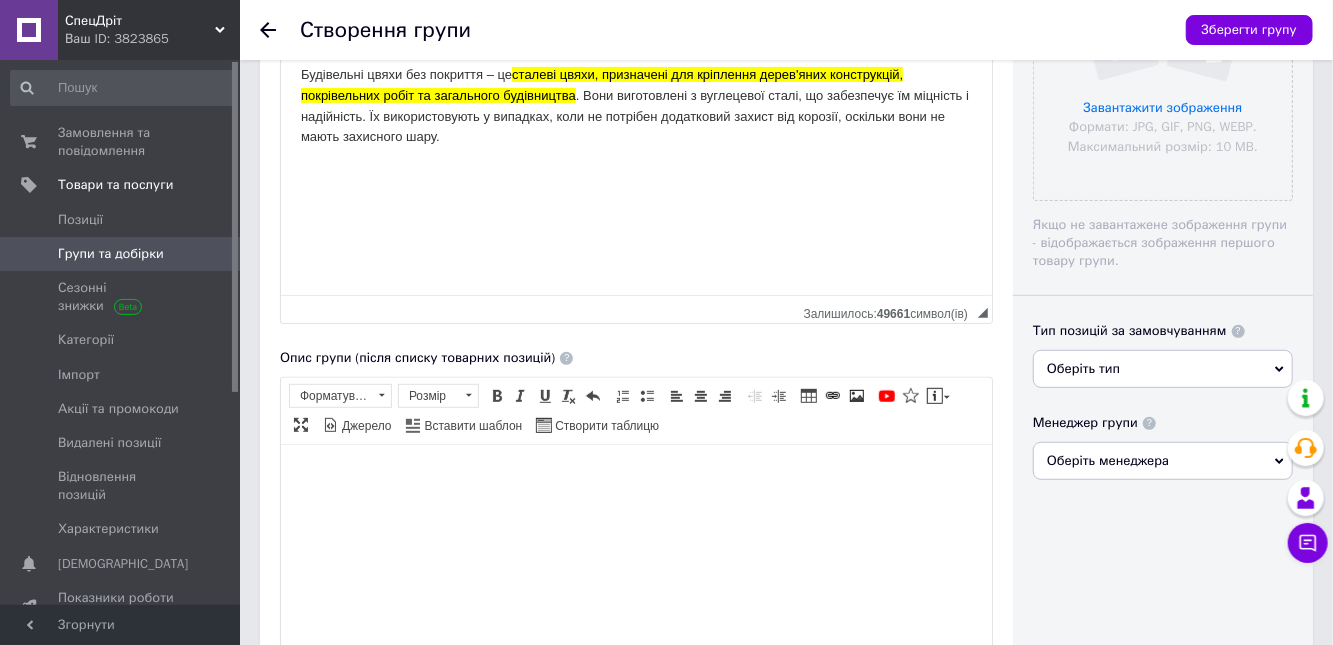 click at bounding box center (635, 475) 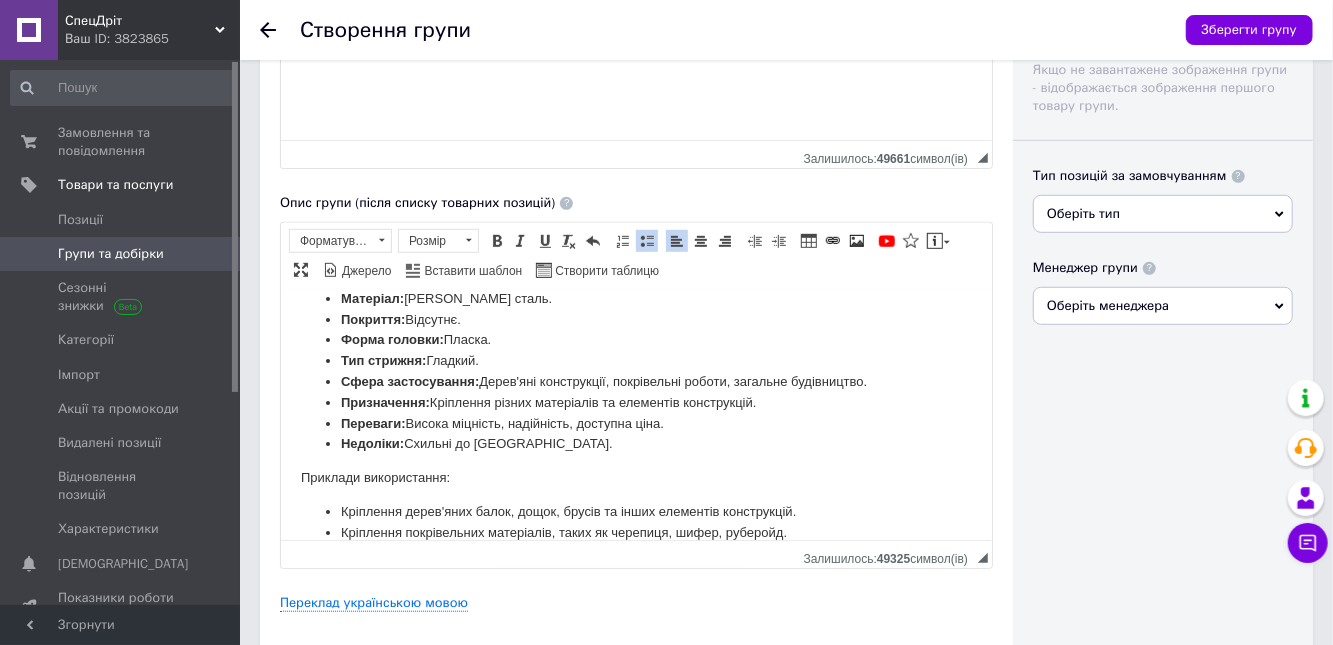 scroll, scrollTop: 0, scrollLeft: 0, axis: both 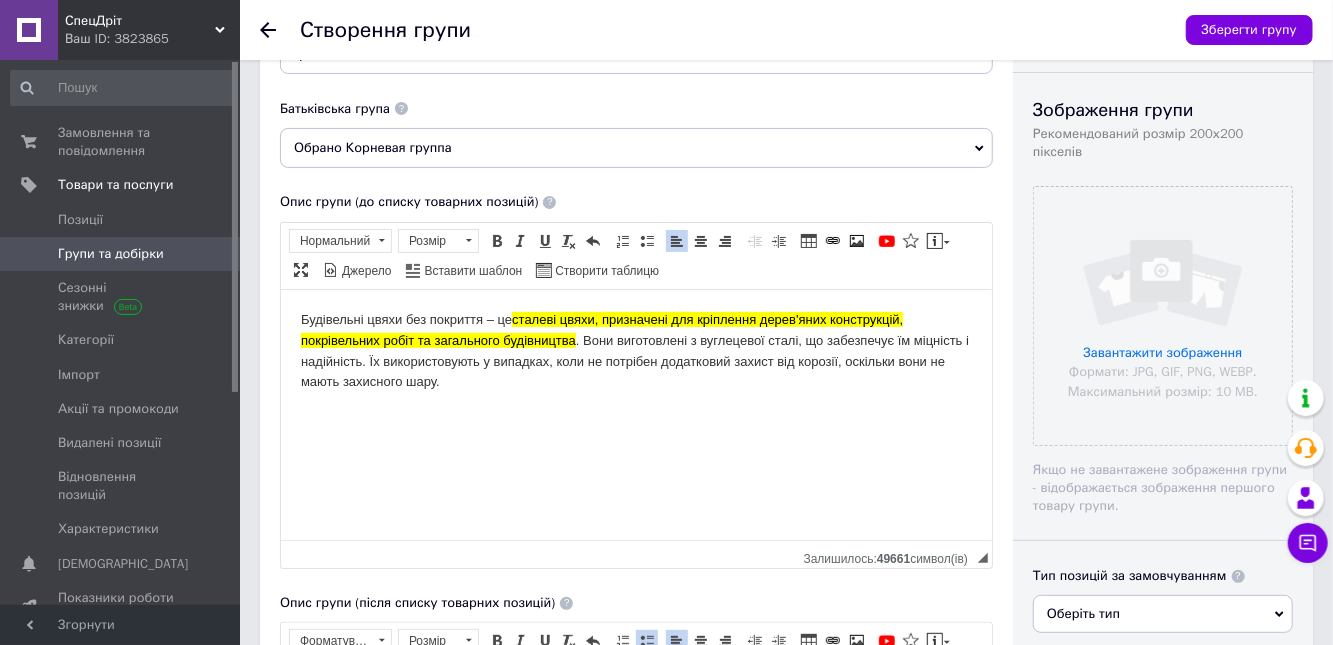 drag, startPoint x: 301, startPoint y: 314, endPoint x: 468, endPoint y: 383, distance: 180.69312 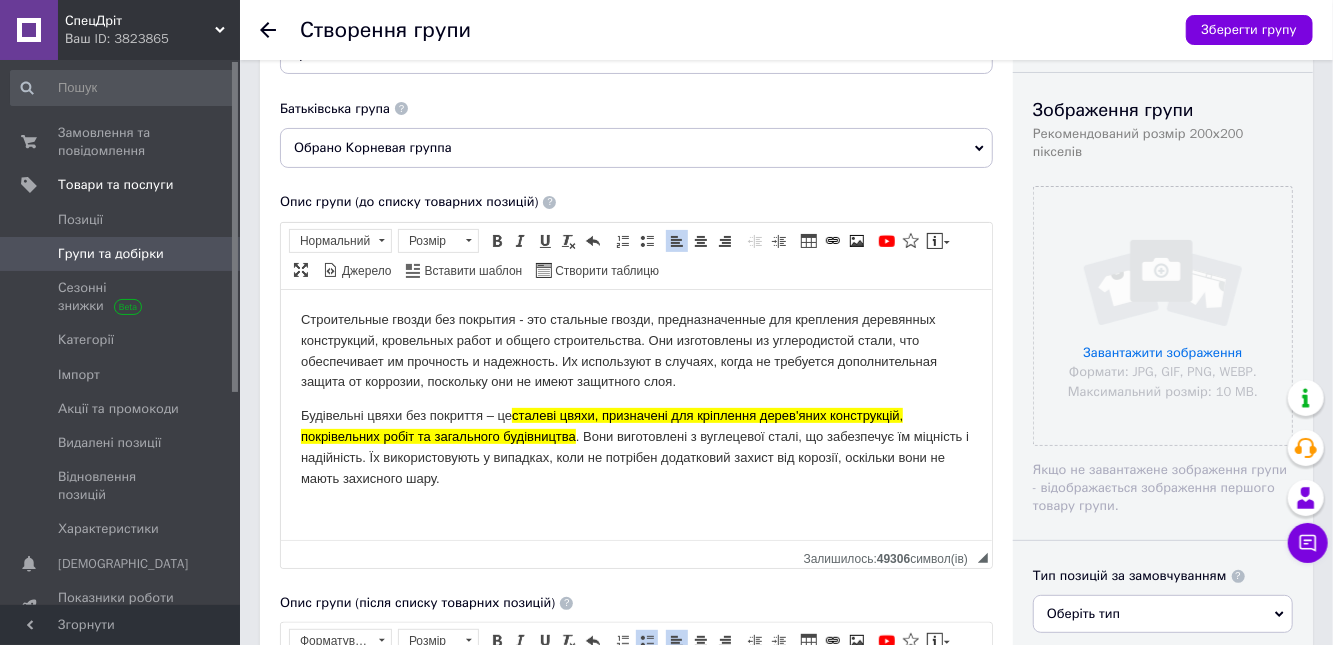 drag, startPoint x: 299, startPoint y: 414, endPoint x: 481, endPoint y: 479, distance: 193.2589 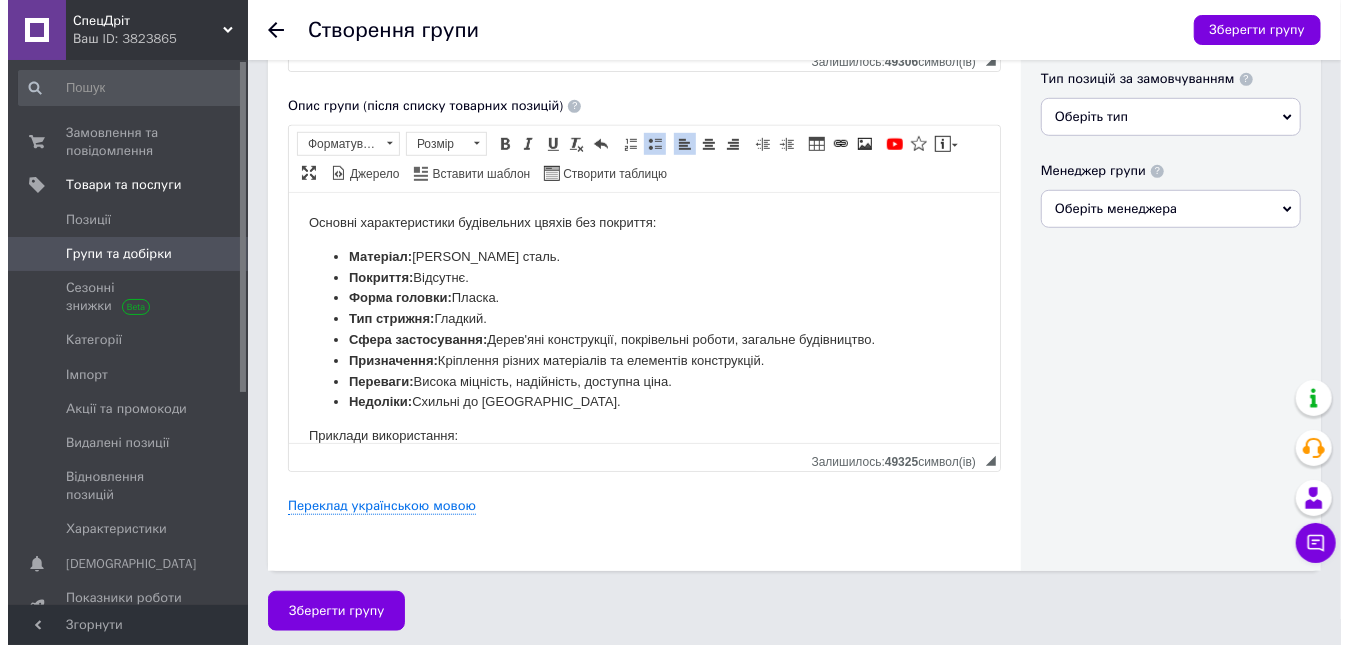 scroll, scrollTop: 655, scrollLeft: 0, axis: vertical 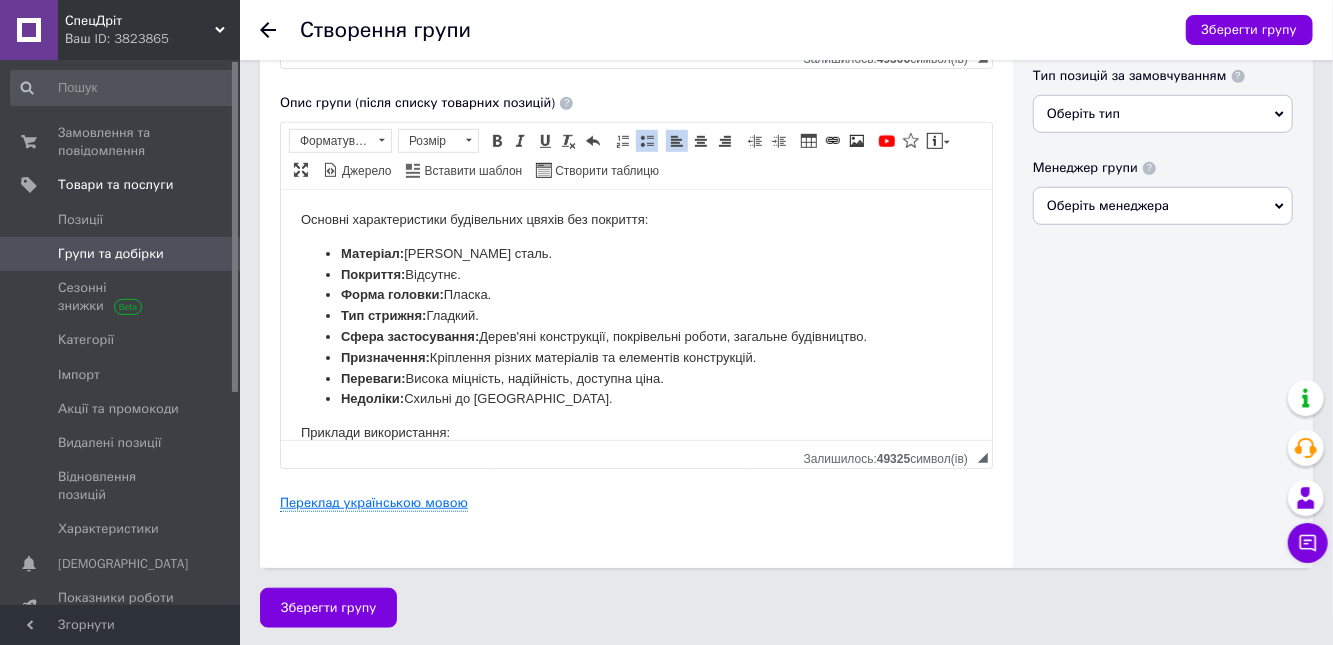 click on "Переклад українською мовою" at bounding box center [374, 503] 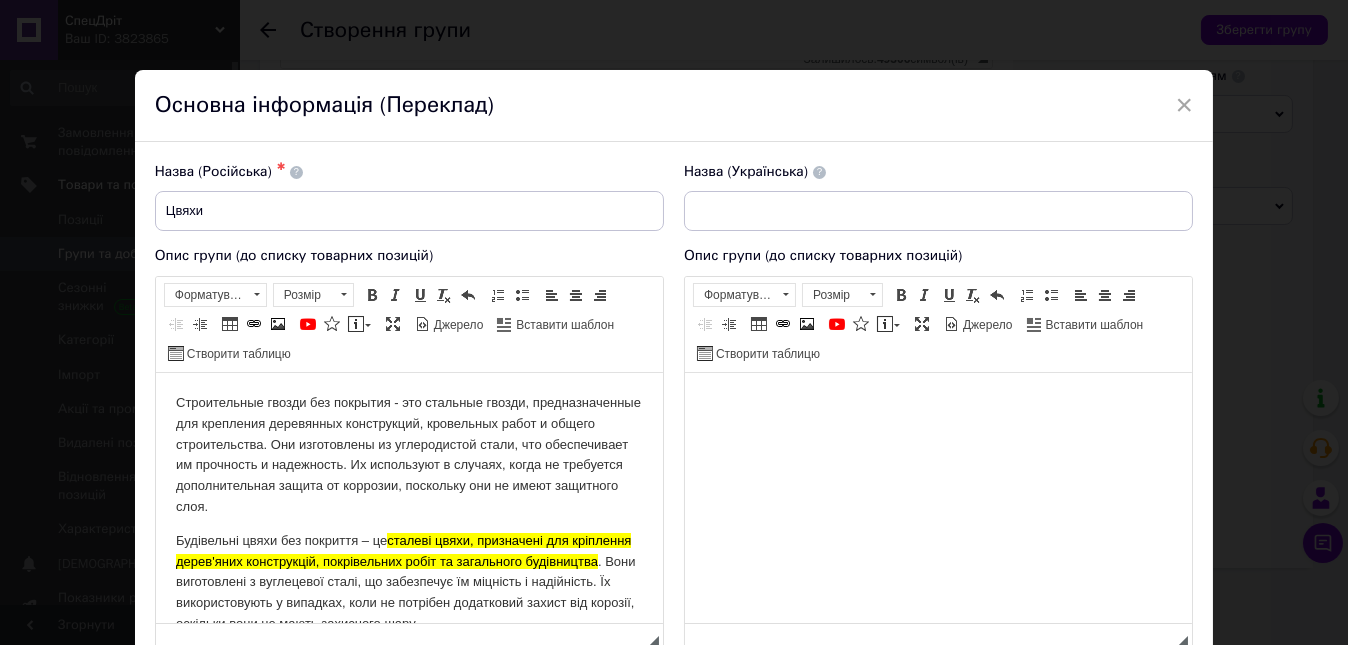 scroll, scrollTop: 0, scrollLeft: 0, axis: both 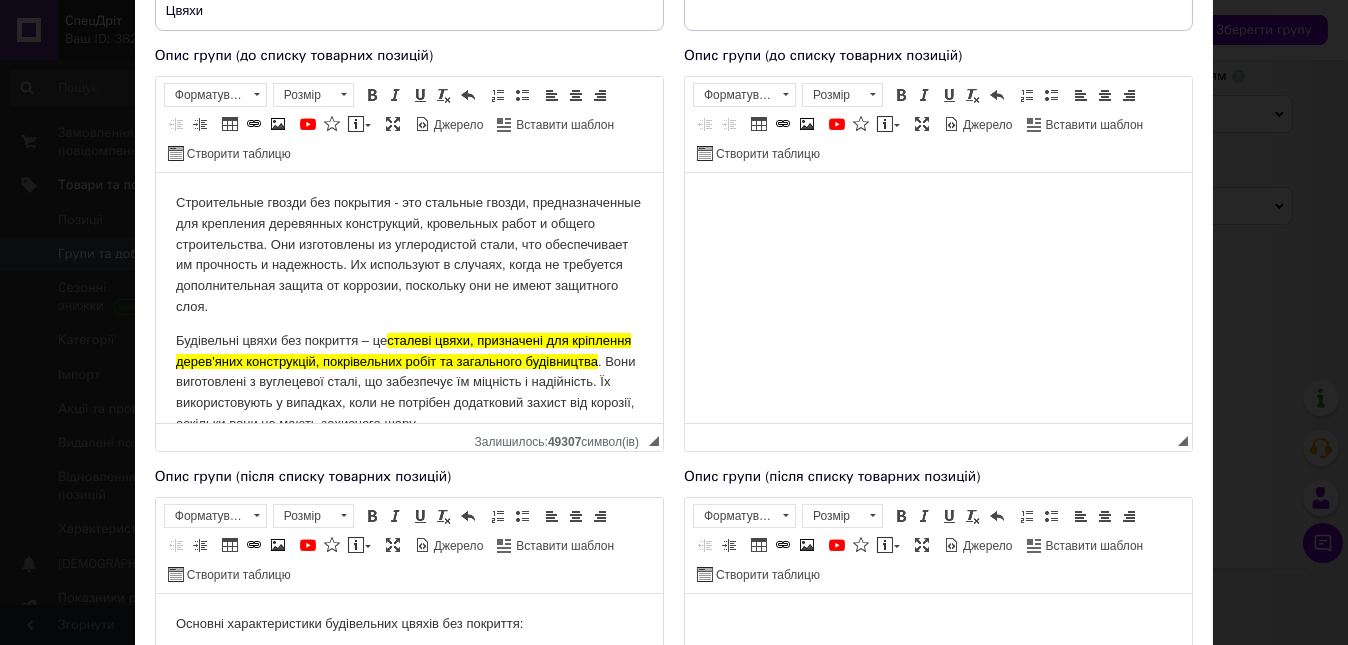 click at bounding box center [937, 202] 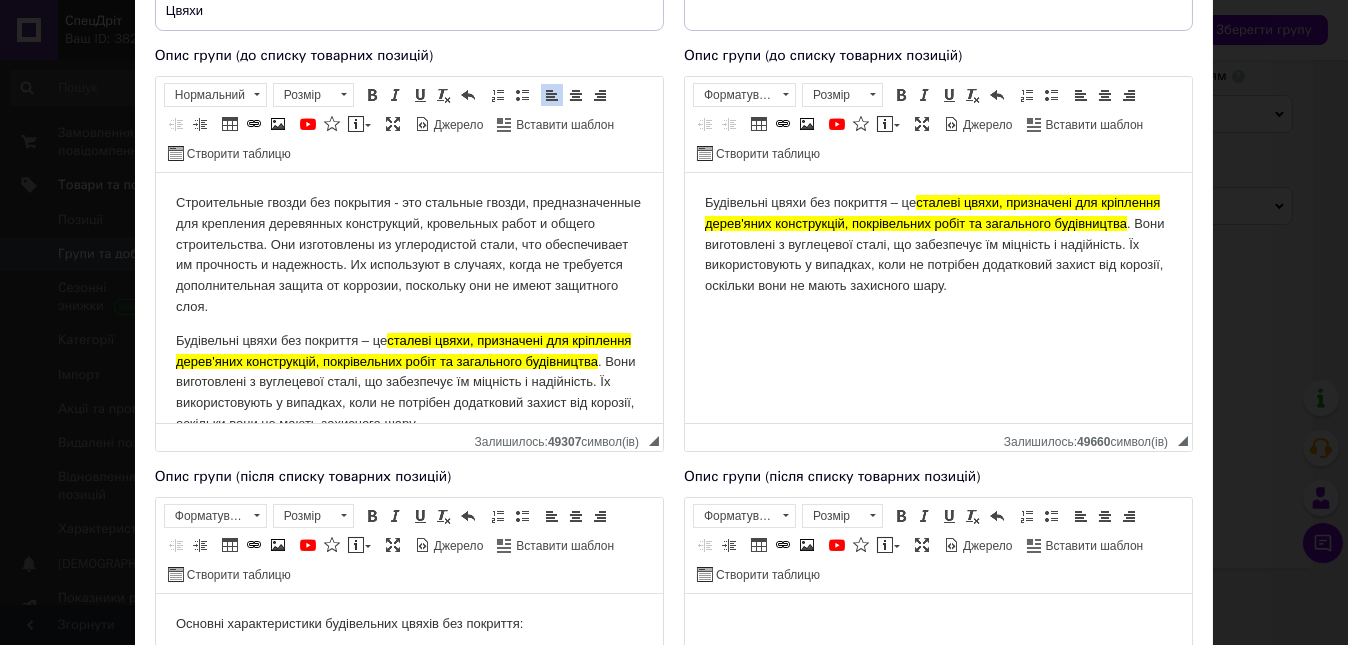 scroll, scrollTop: 32, scrollLeft: 0, axis: vertical 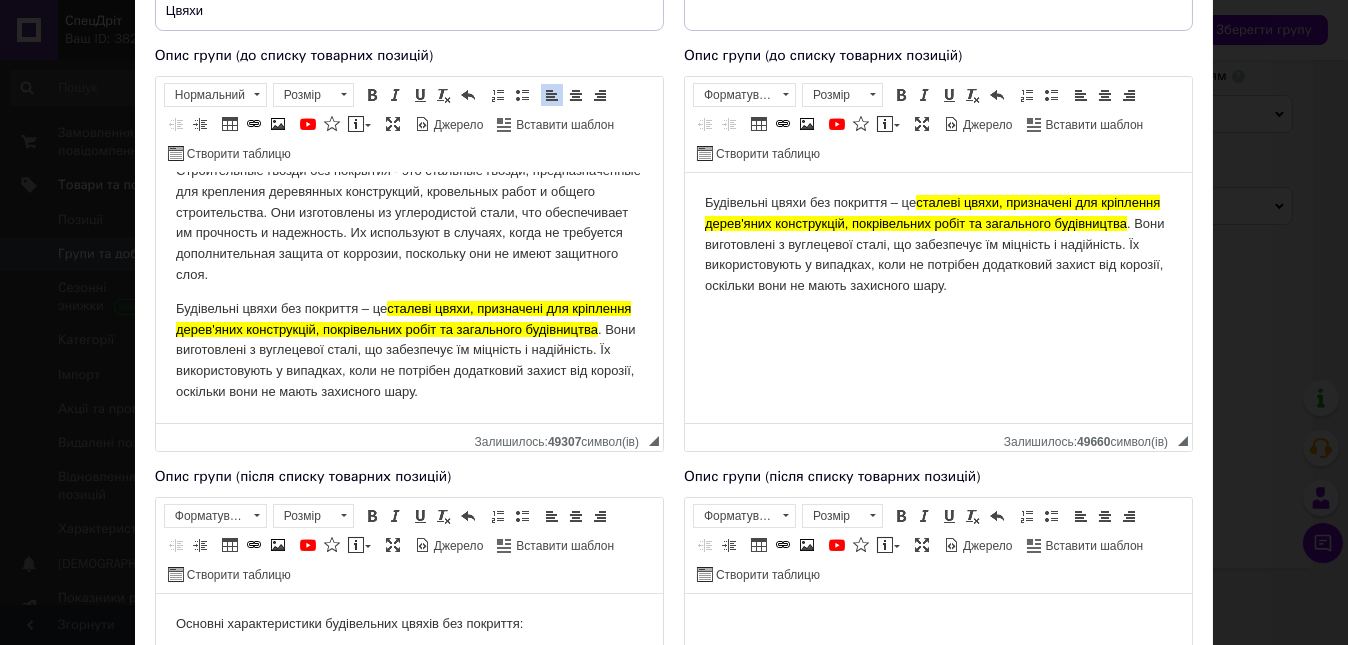 drag, startPoint x: 347, startPoint y: 312, endPoint x: 661, endPoint y: 410, distance: 328.93768 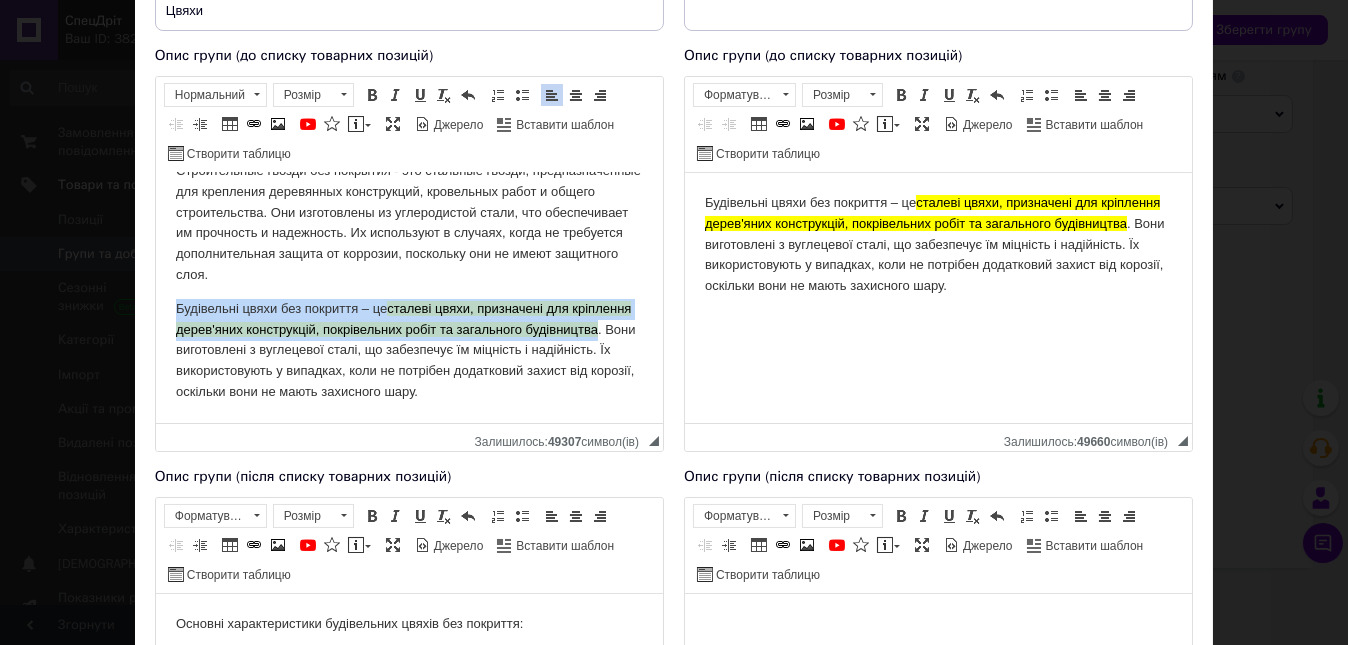 type 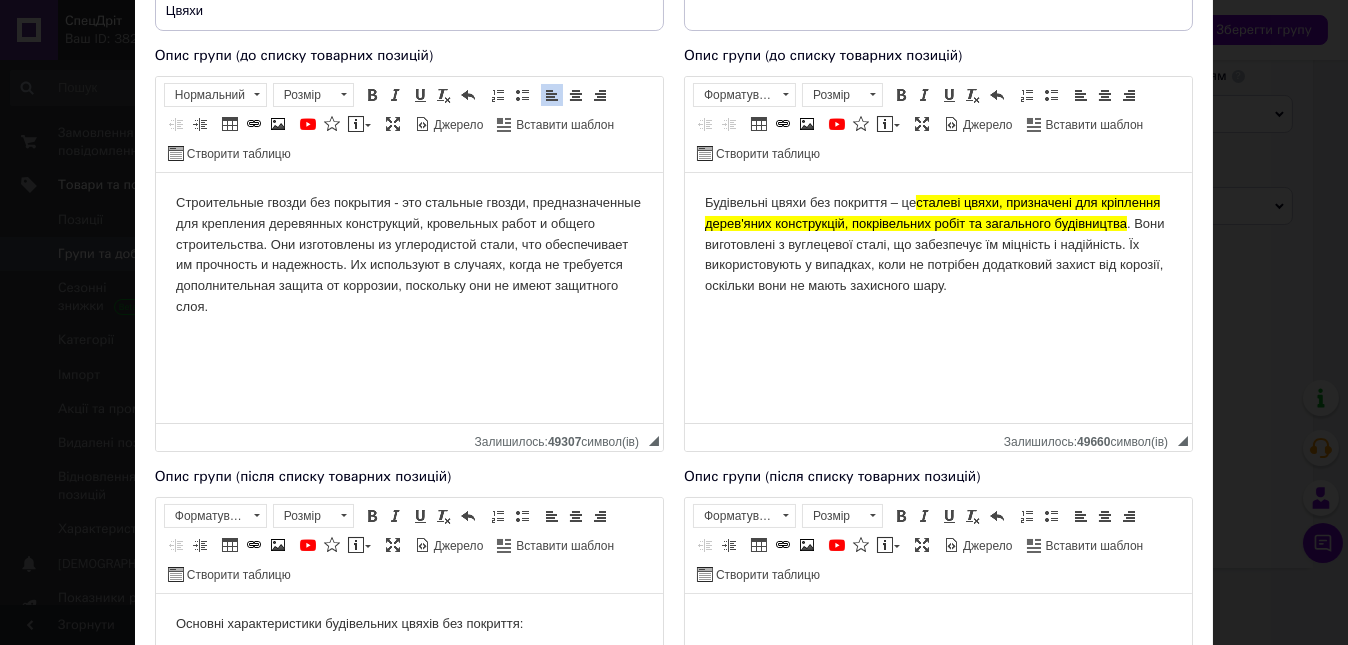 scroll, scrollTop: 0, scrollLeft: 0, axis: both 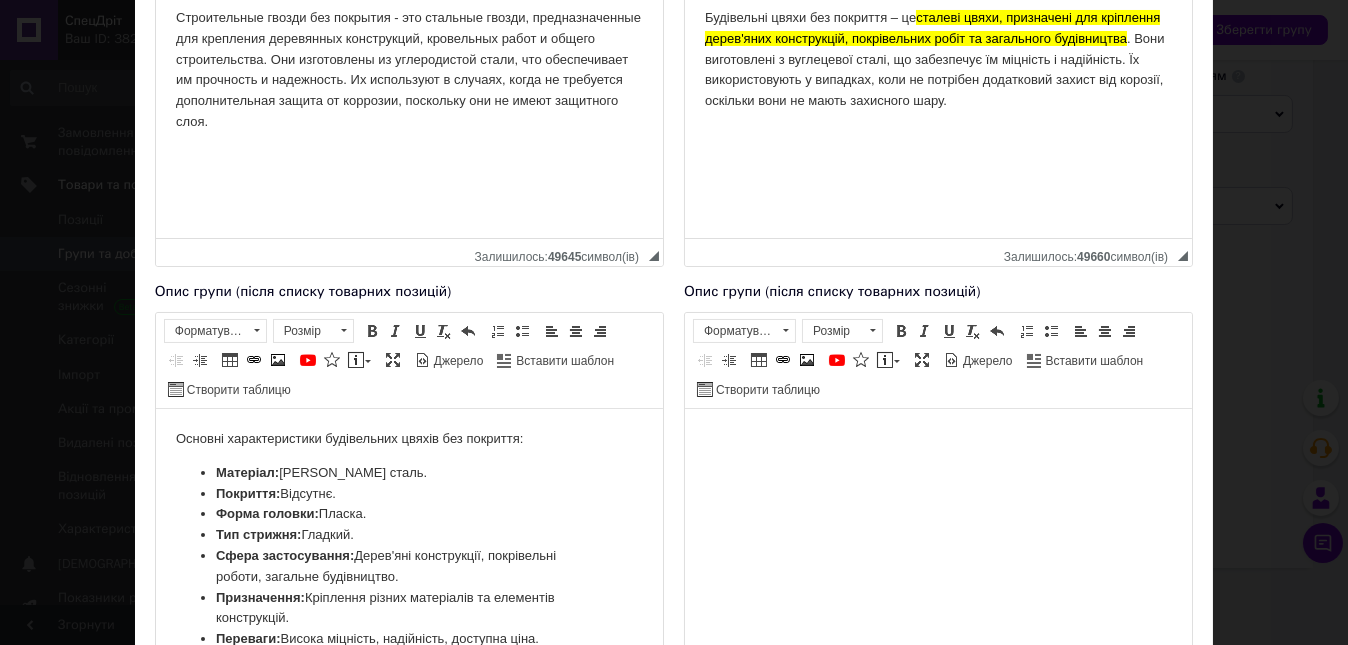 click on "Основні характеристики будівельних цвяхів без покриття:" at bounding box center (408, 438) 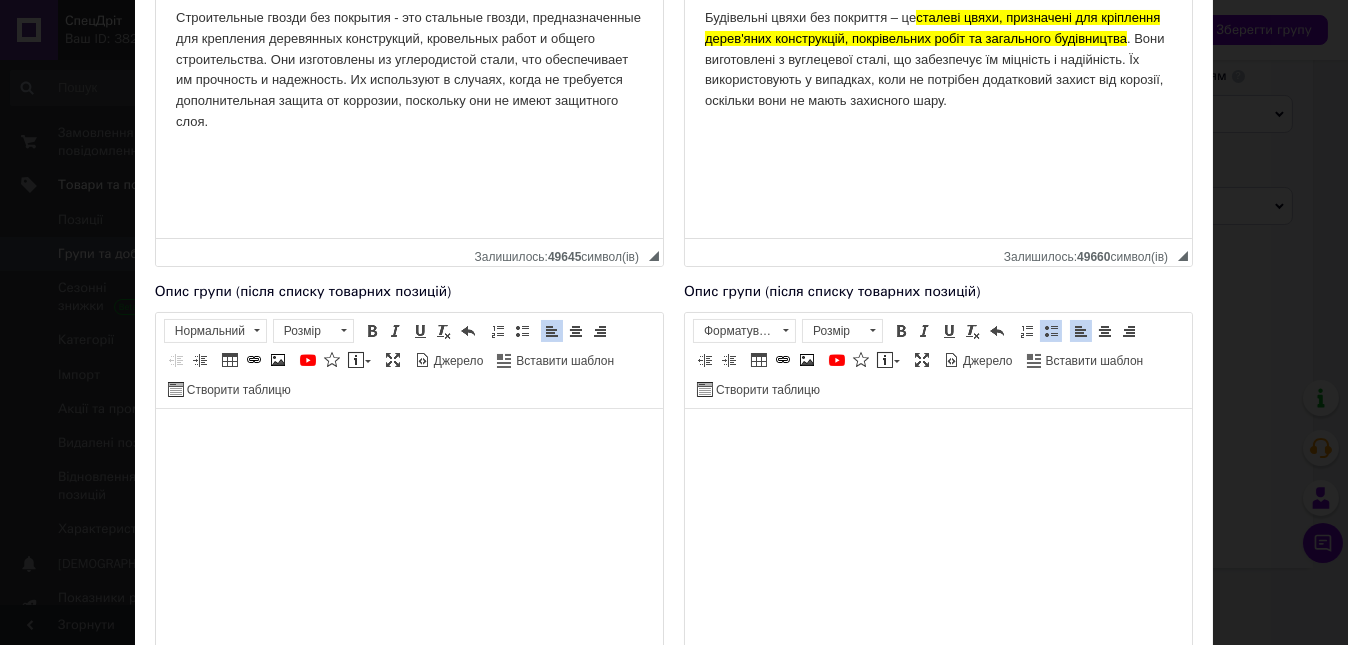 scroll, scrollTop: 390, scrollLeft: 0, axis: vertical 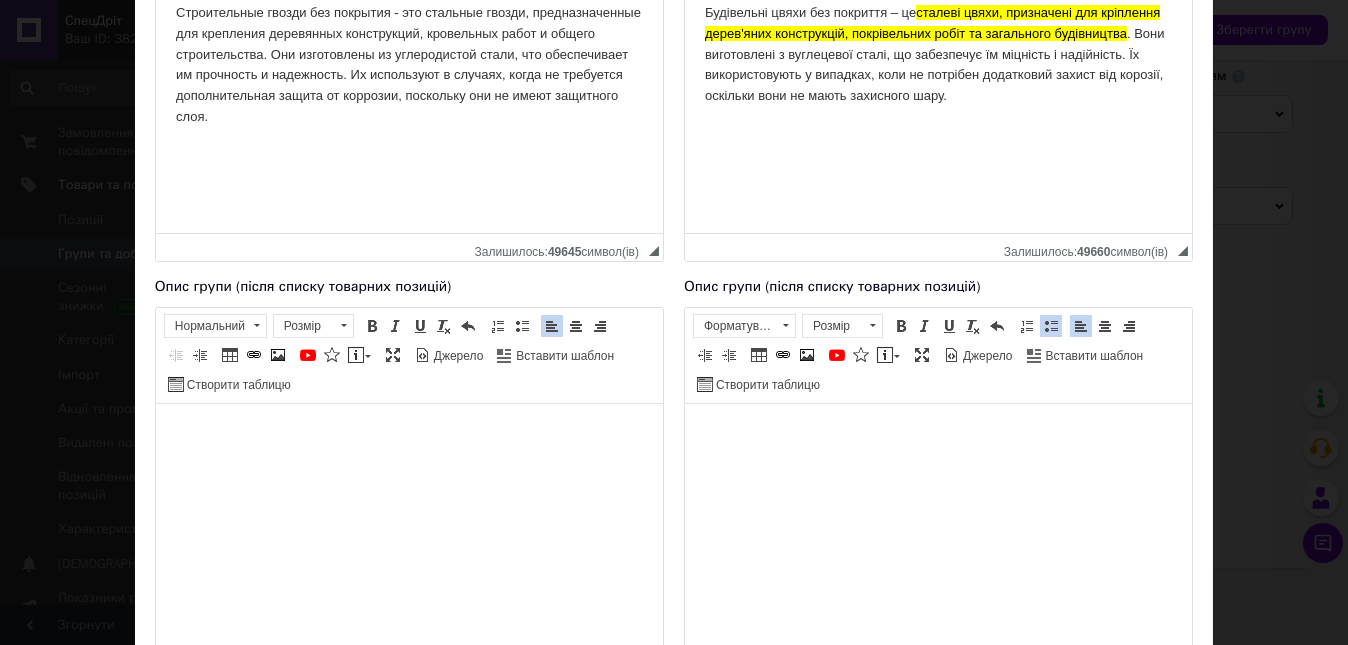 click at bounding box center (408, 433) 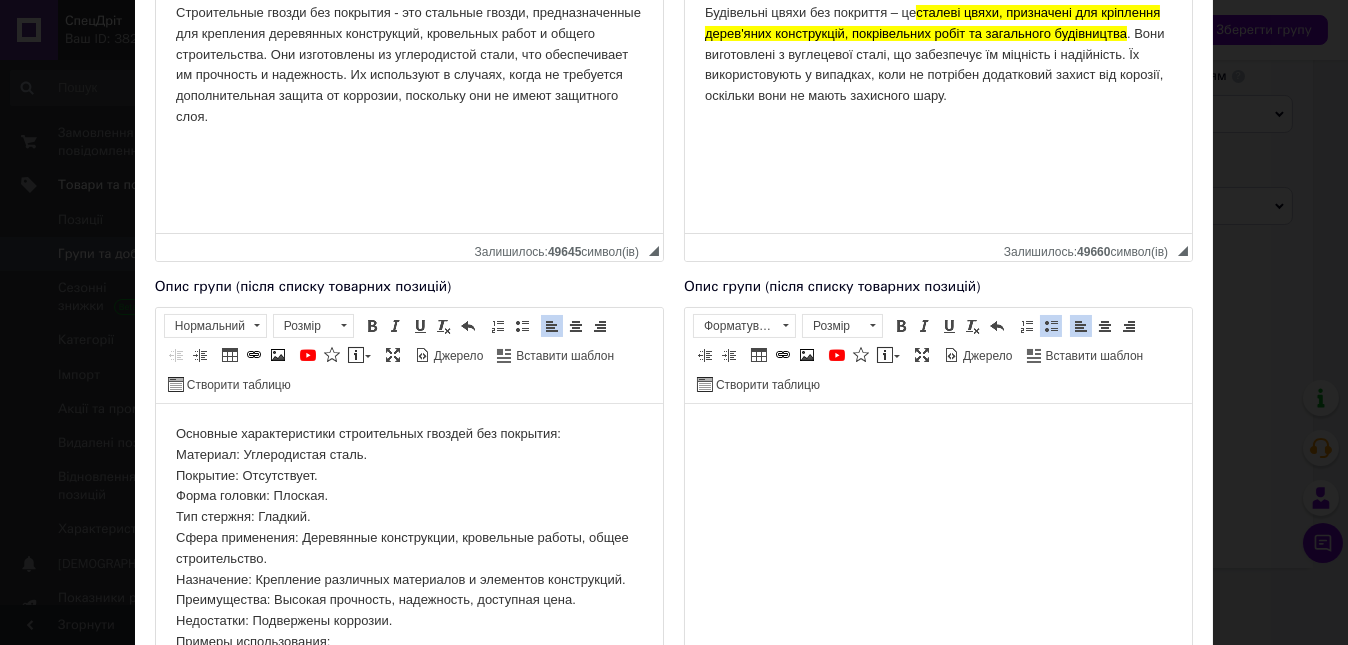 scroll, scrollTop: 154, scrollLeft: 0, axis: vertical 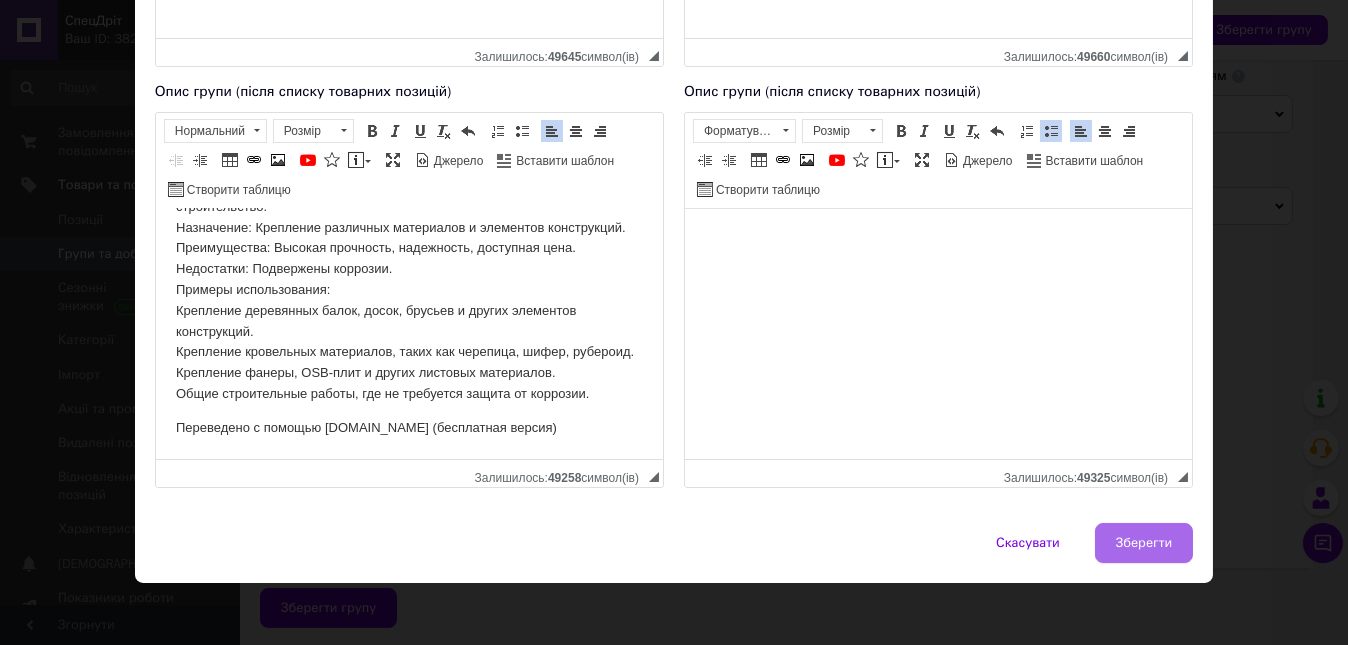 click on "Зберегти" at bounding box center [1144, 543] 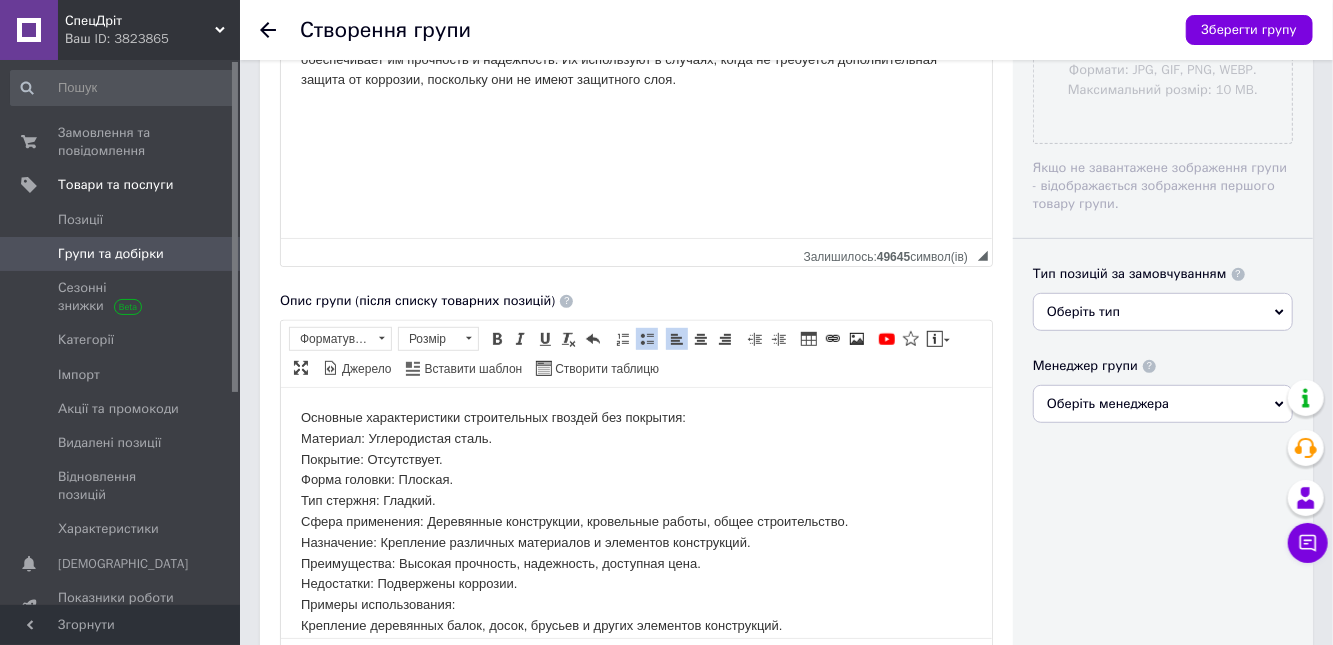 scroll, scrollTop: 455, scrollLeft: 0, axis: vertical 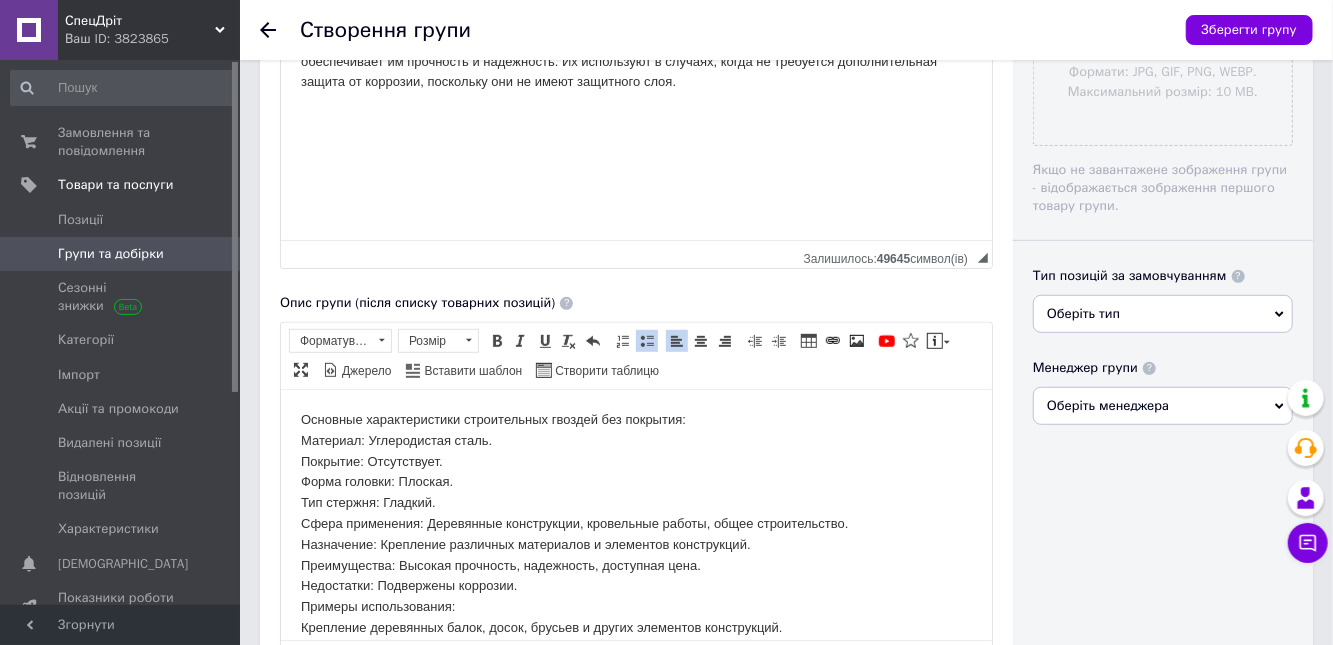 click on "Оберіть тип" at bounding box center [1163, 314] 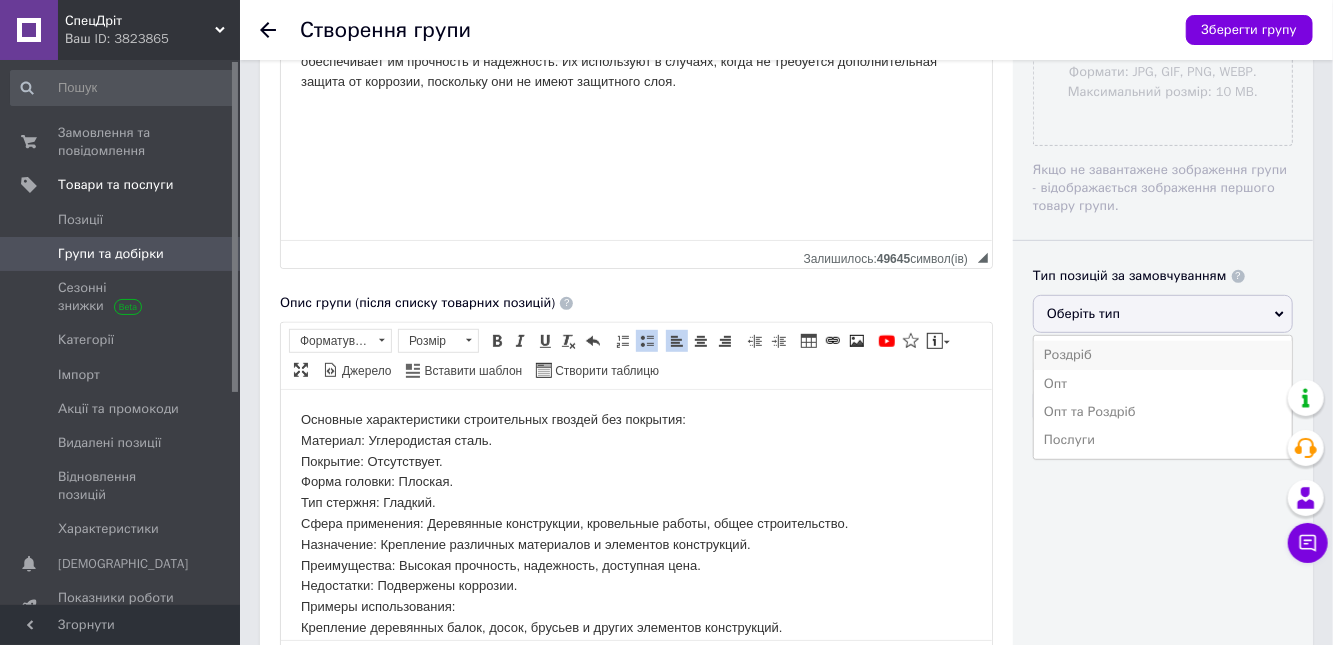 click on "Роздріб" at bounding box center [1163, 355] 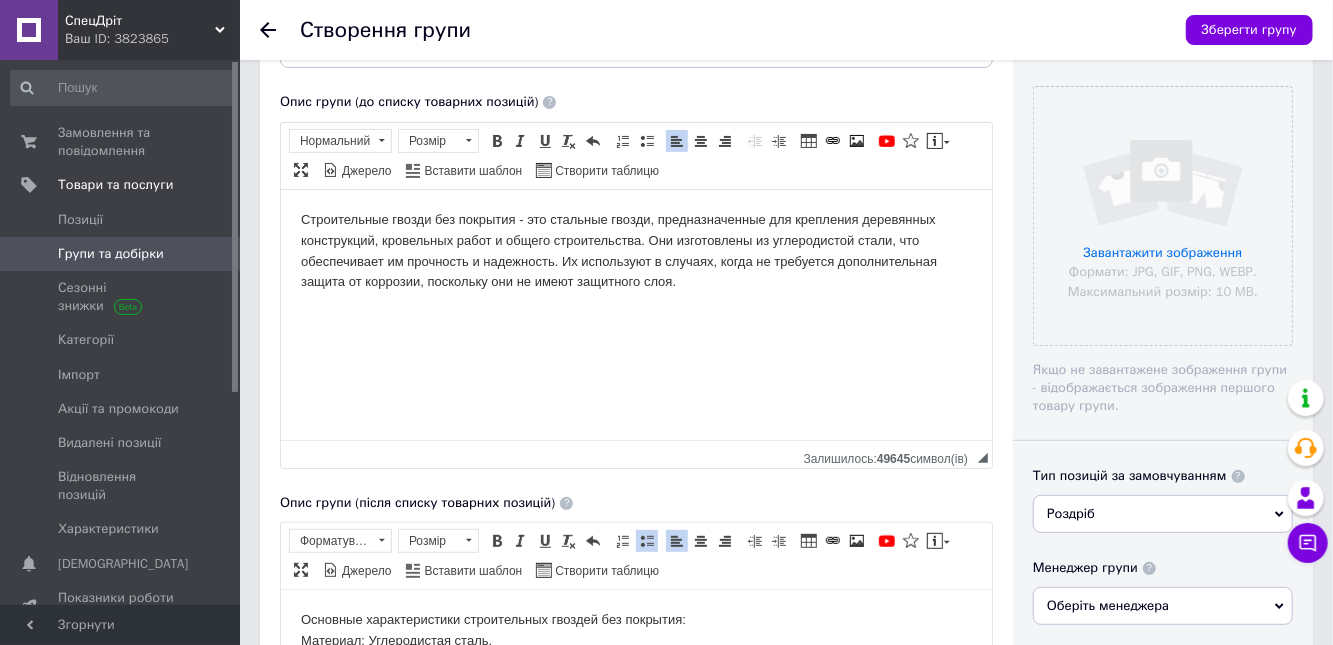 scroll, scrollTop: 355, scrollLeft: 0, axis: vertical 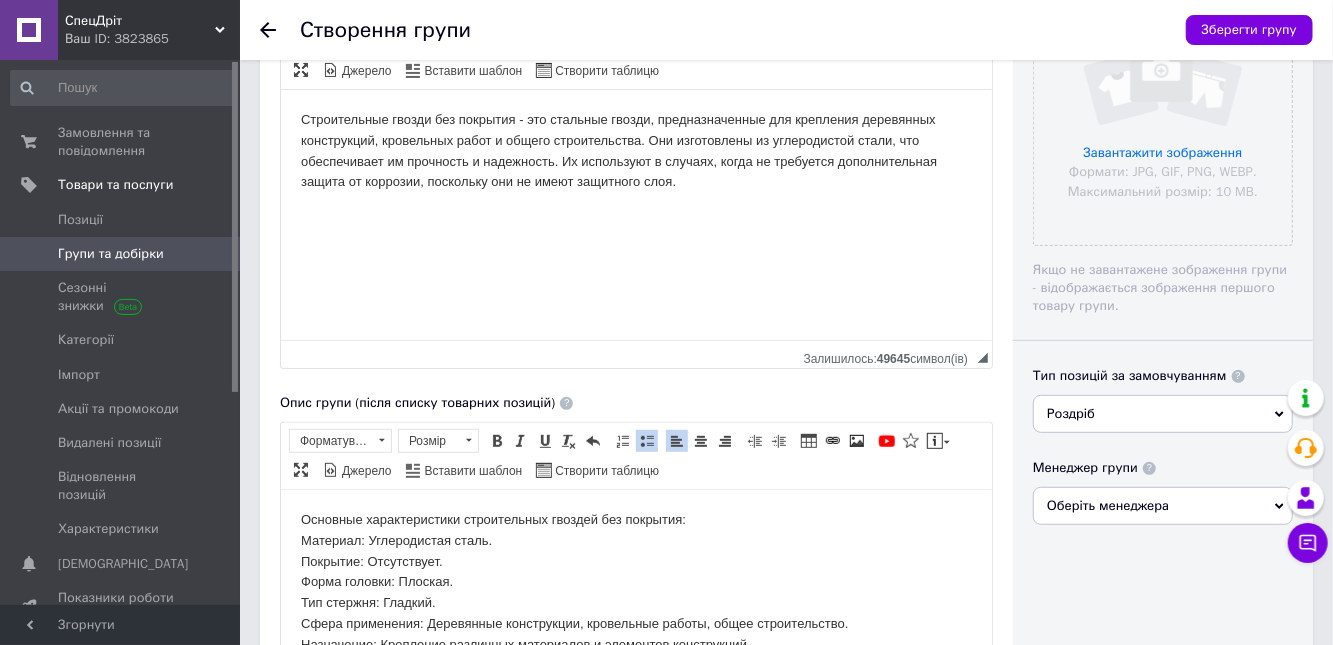 click on "Оберіть менеджера" at bounding box center (1163, 506) 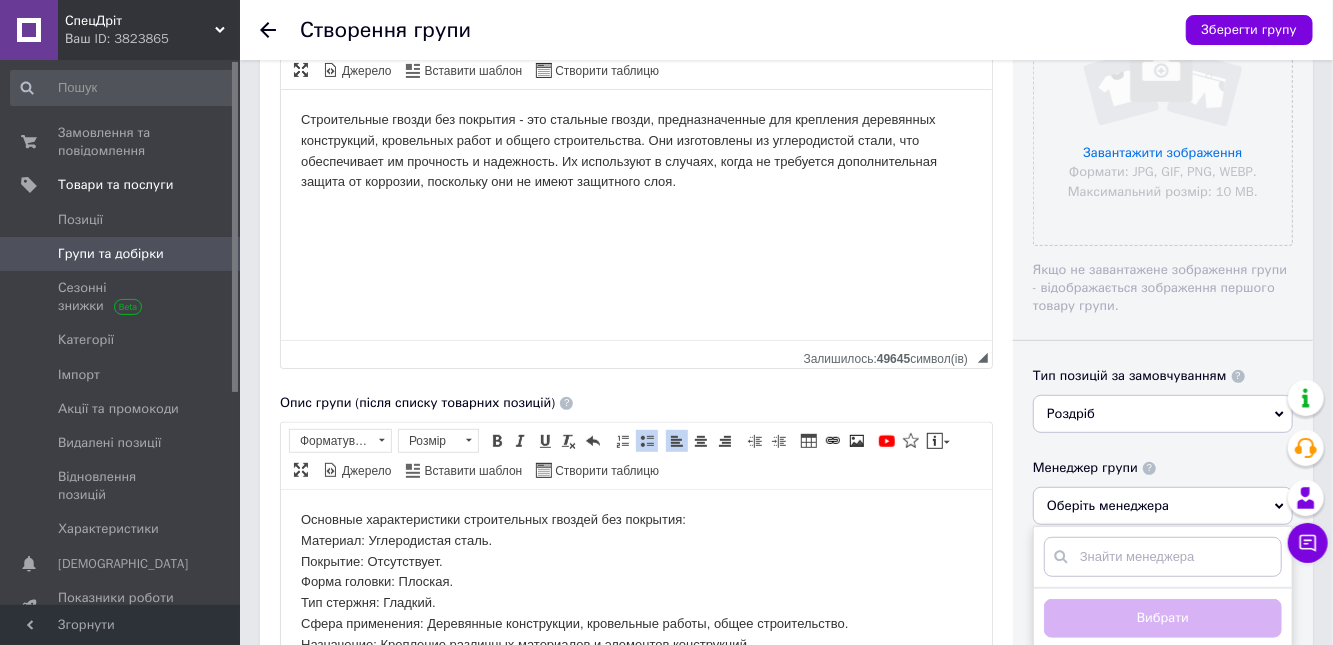 click on "Оберіть менеджера" at bounding box center [1163, 506] 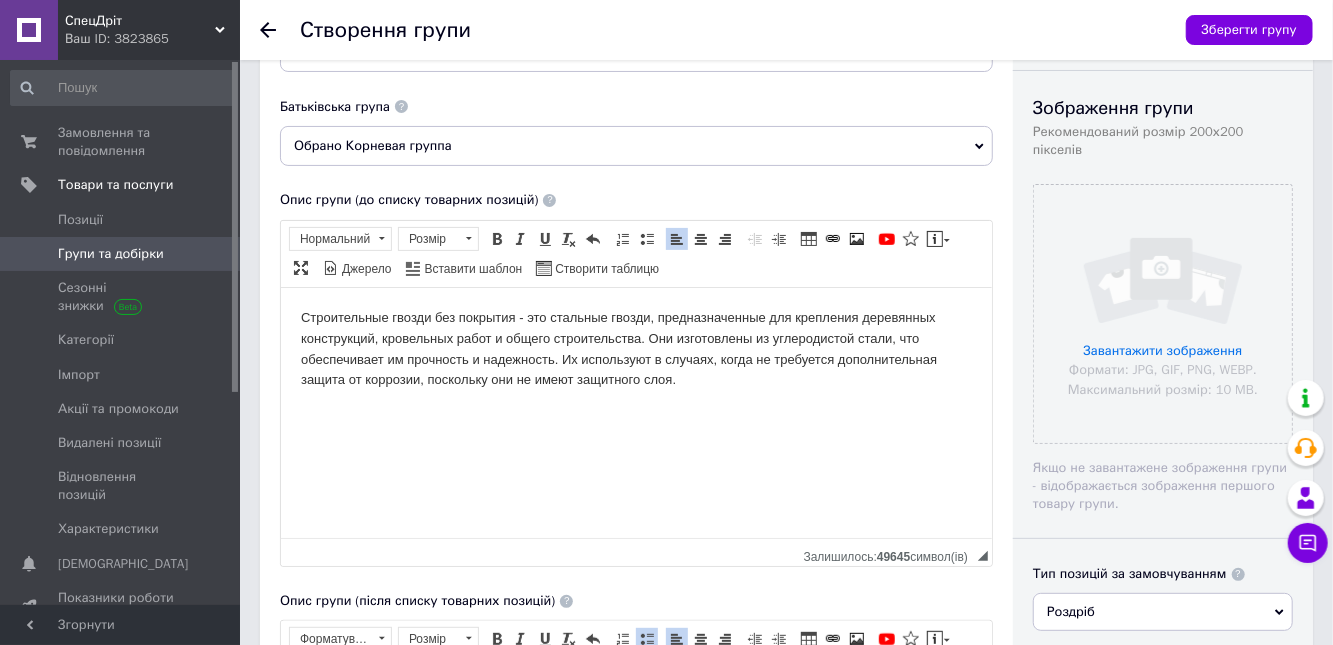 scroll, scrollTop: 155, scrollLeft: 0, axis: vertical 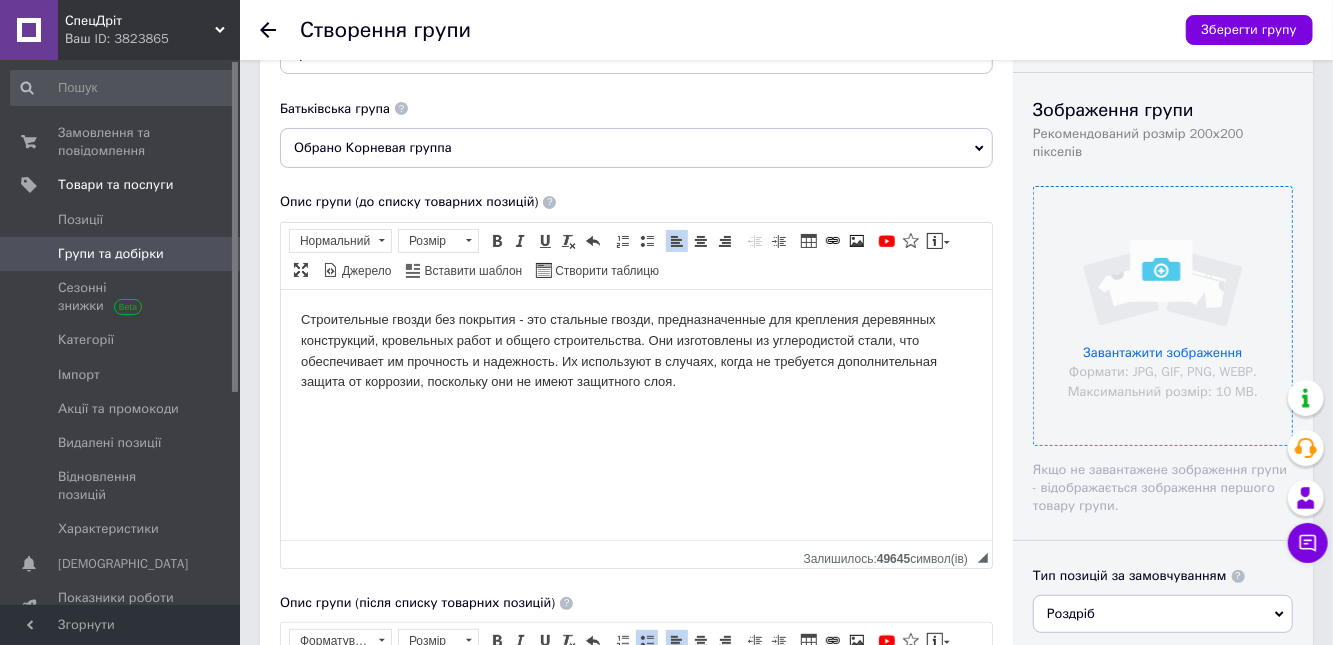 click at bounding box center (1163, 316) 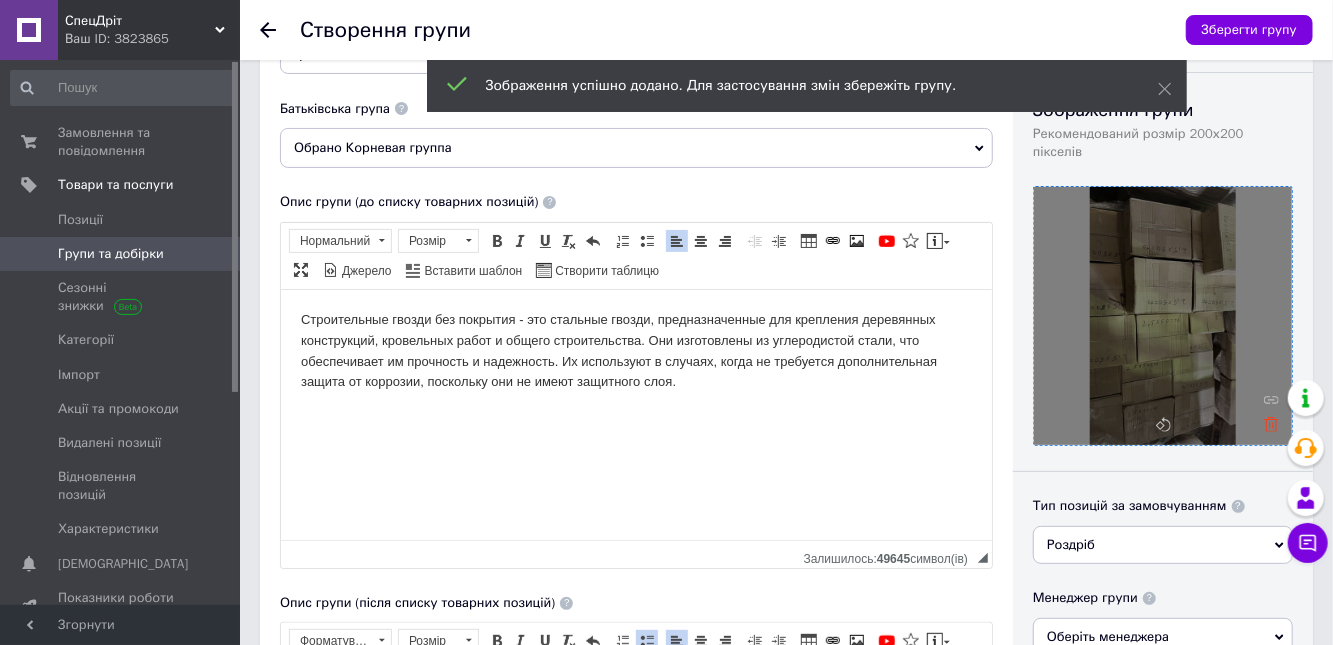 click 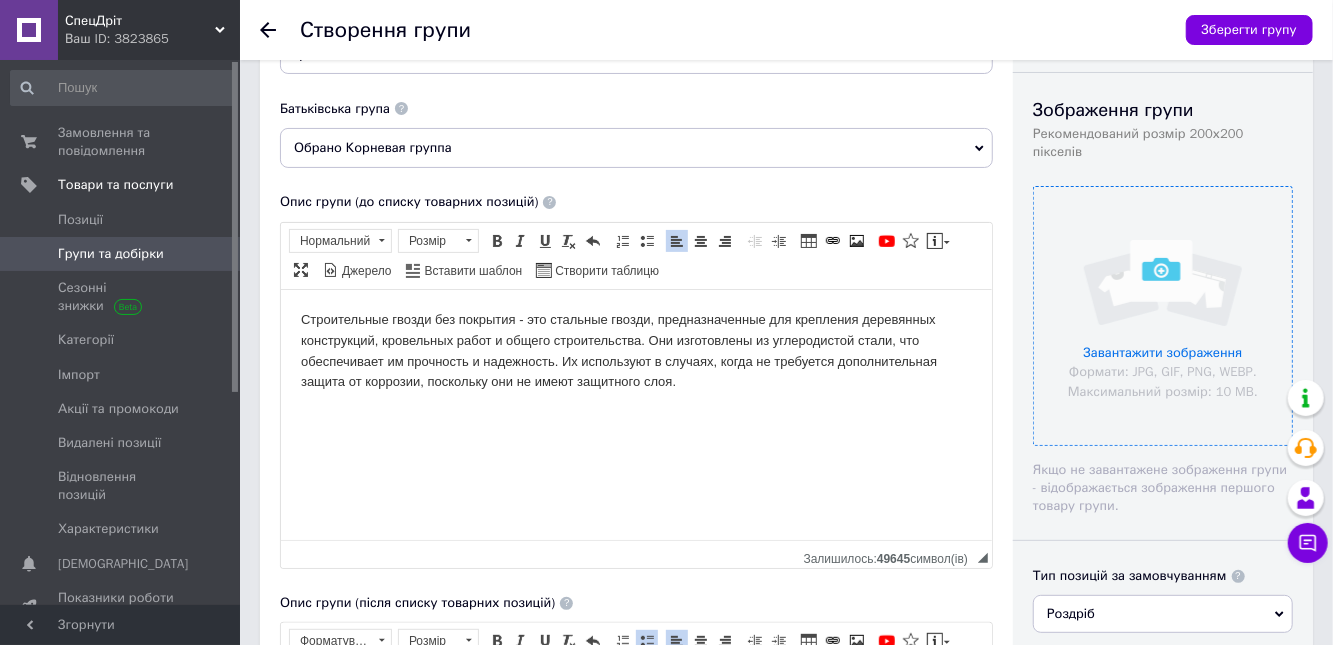 click at bounding box center (1163, 316) 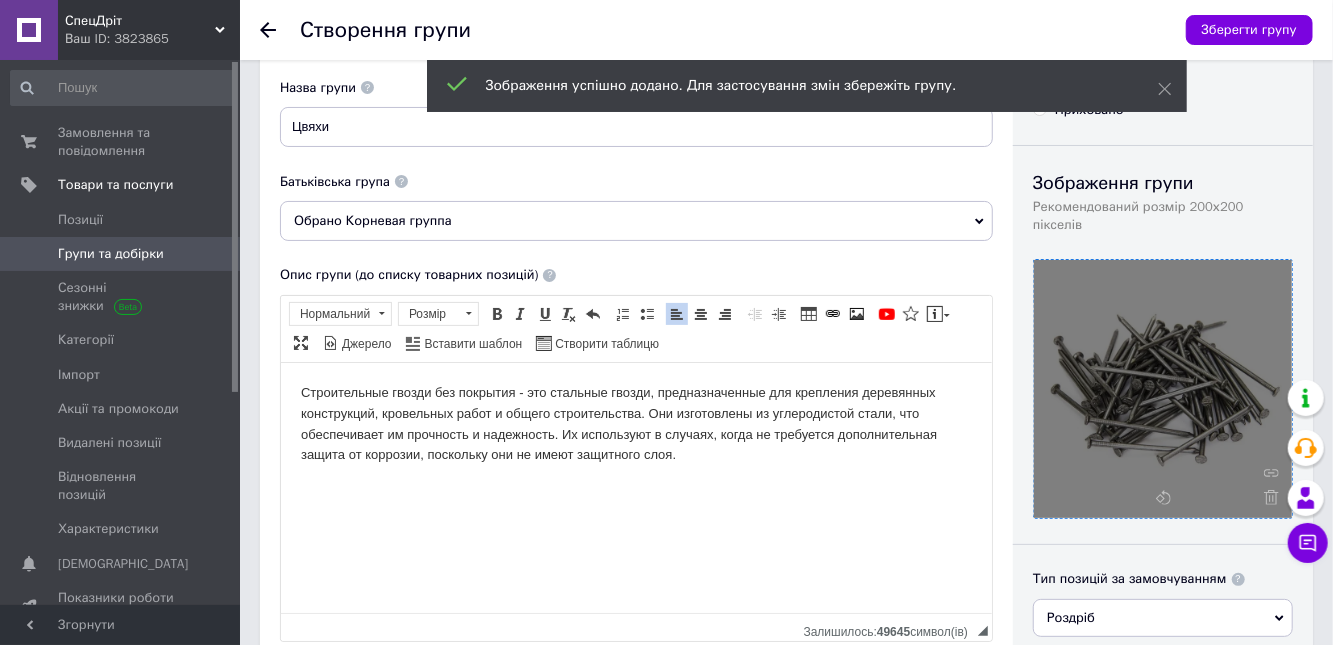 scroll, scrollTop: 55, scrollLeft: 0, axis: vertical 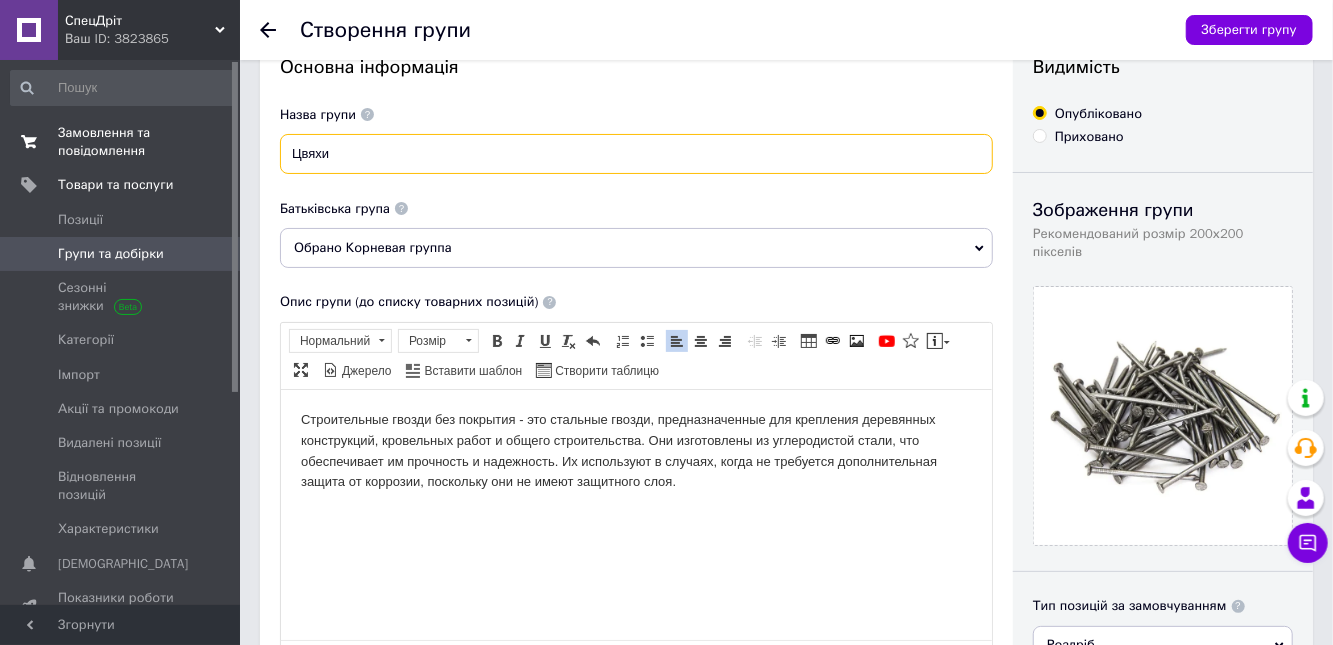 drag, startPoint x: 571, startPoint y: 162, endPoint x: 180, endPoint y: 164, distance: 391.00513 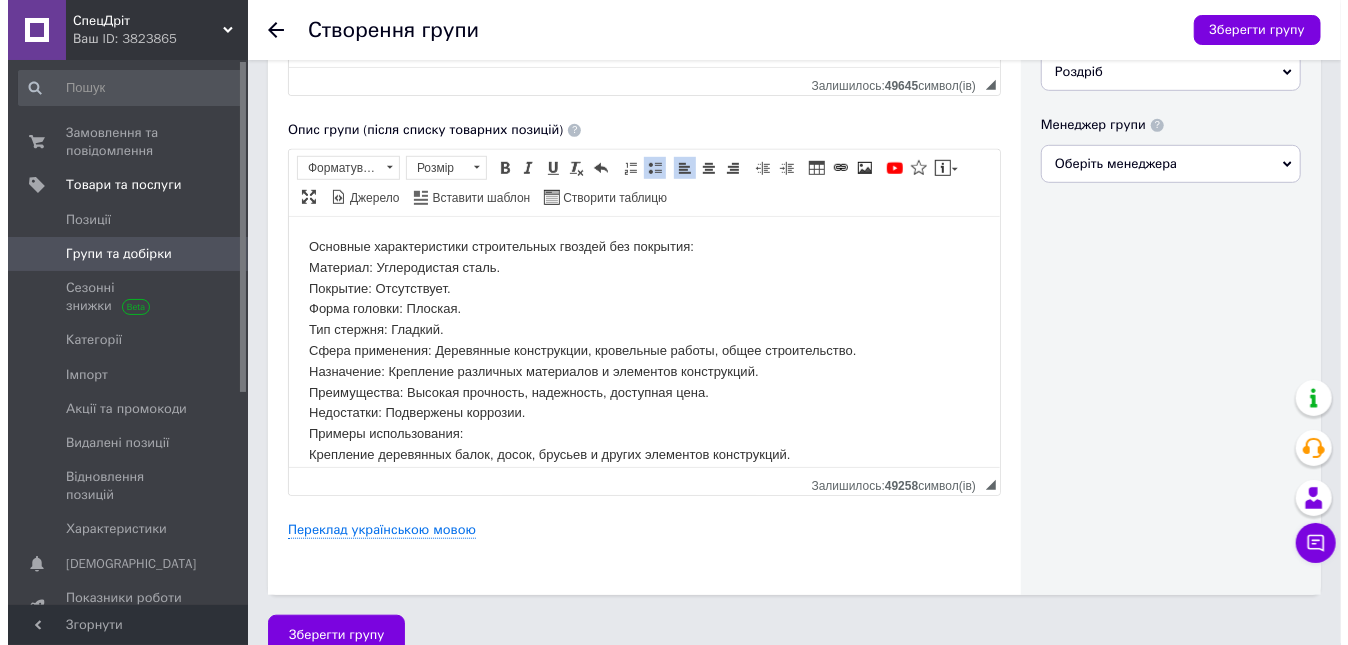 scroll, scrollTop: 655, scrollLeft: 0, axis: vertical 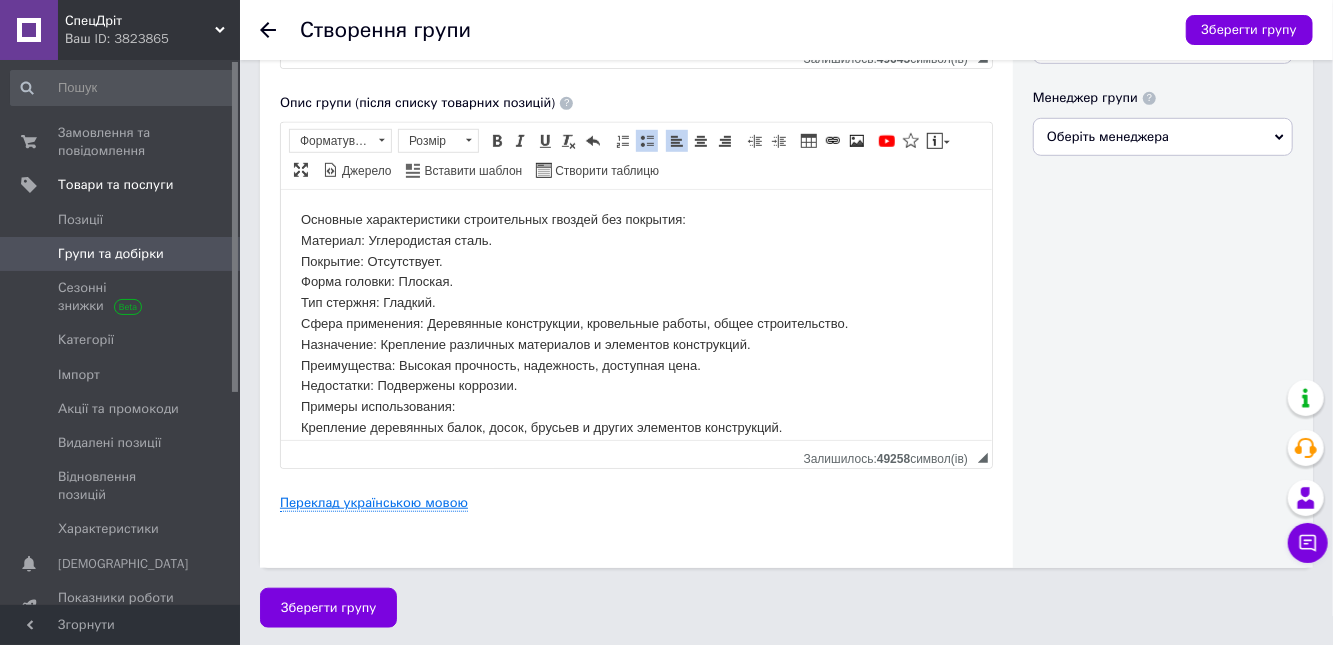 click on "Переклад українською мовою" at bounding box center [374, 503] 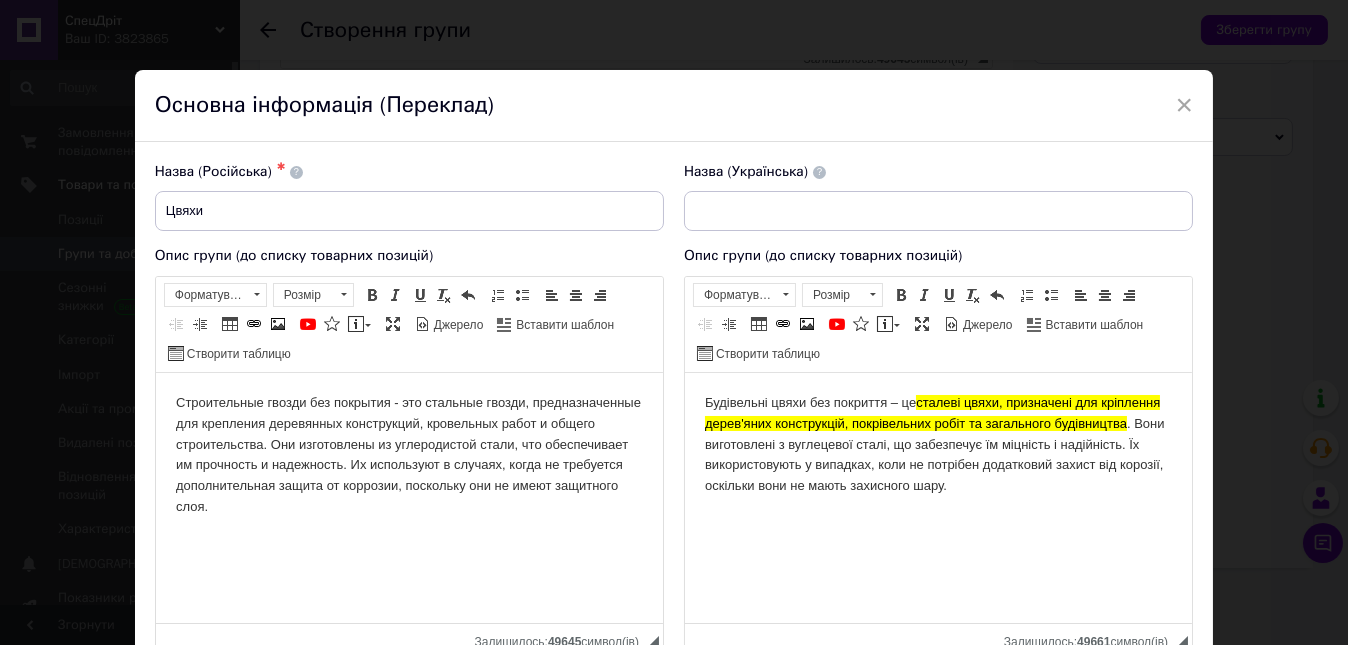 scroll, scrollTop: 0, scrollLeft: 0, axis: both 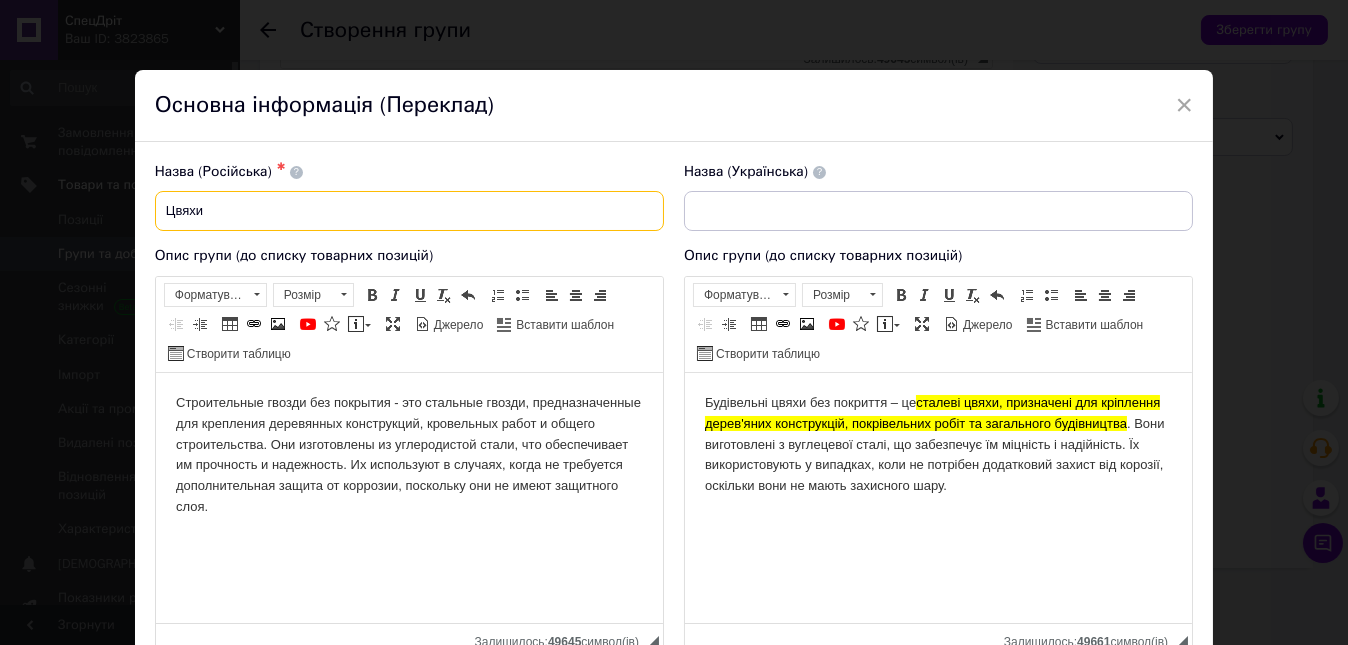 drag, startPoint x: 301, startPoint y: 202, endPoint x: 0, endPoint y: 196, distance: 301.05978 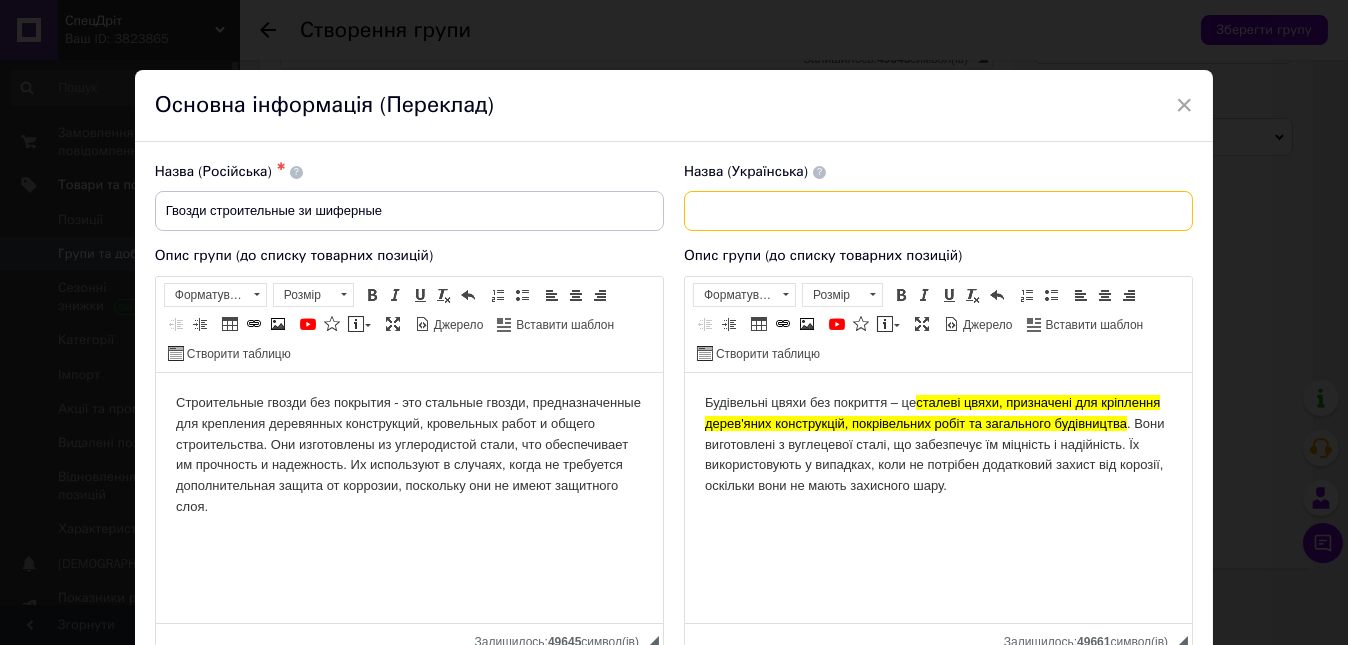 click at bounding box center (938, 211) 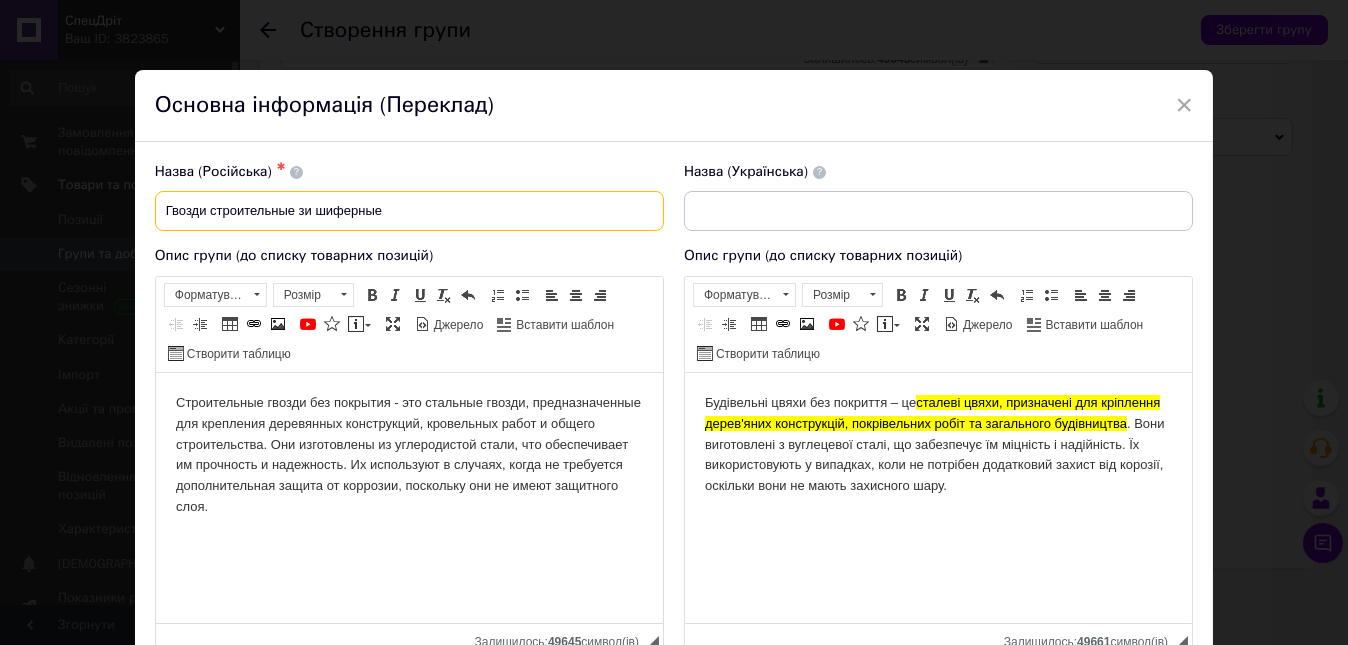 click on "Гвозди строительные зи шиферные" at bounding box center (409, 211) 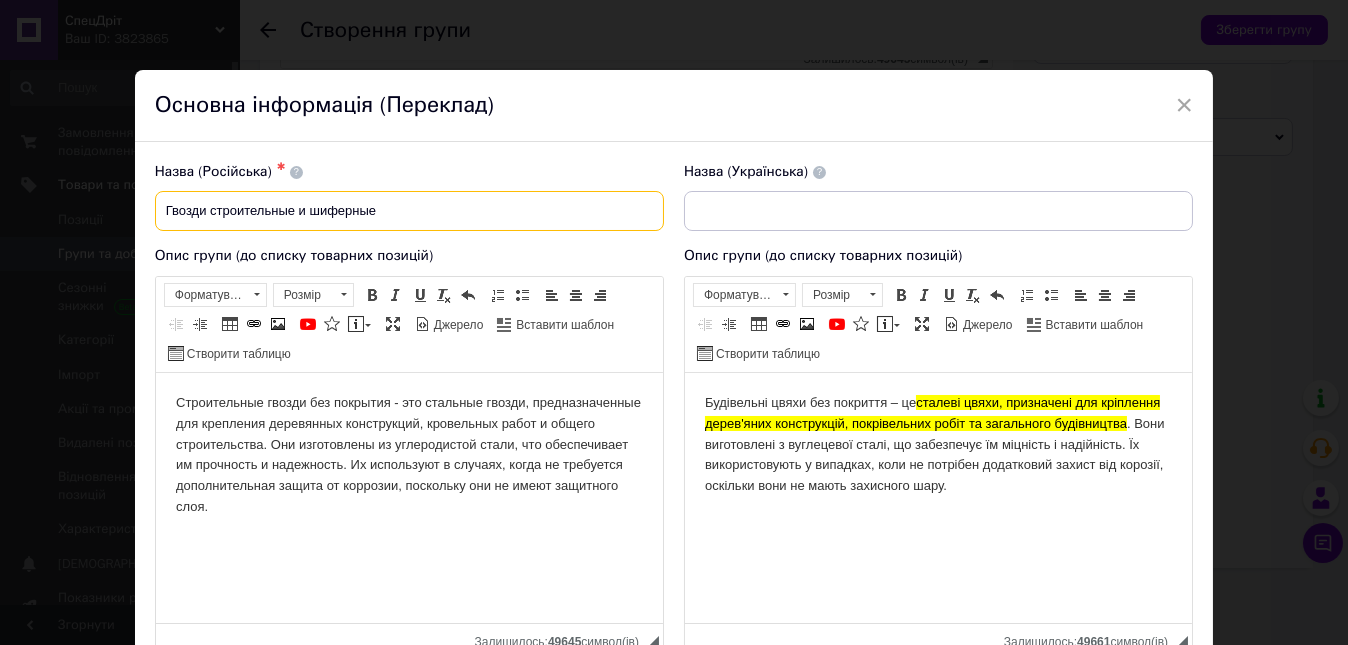 type on "Гвозди строительные и шиферные" 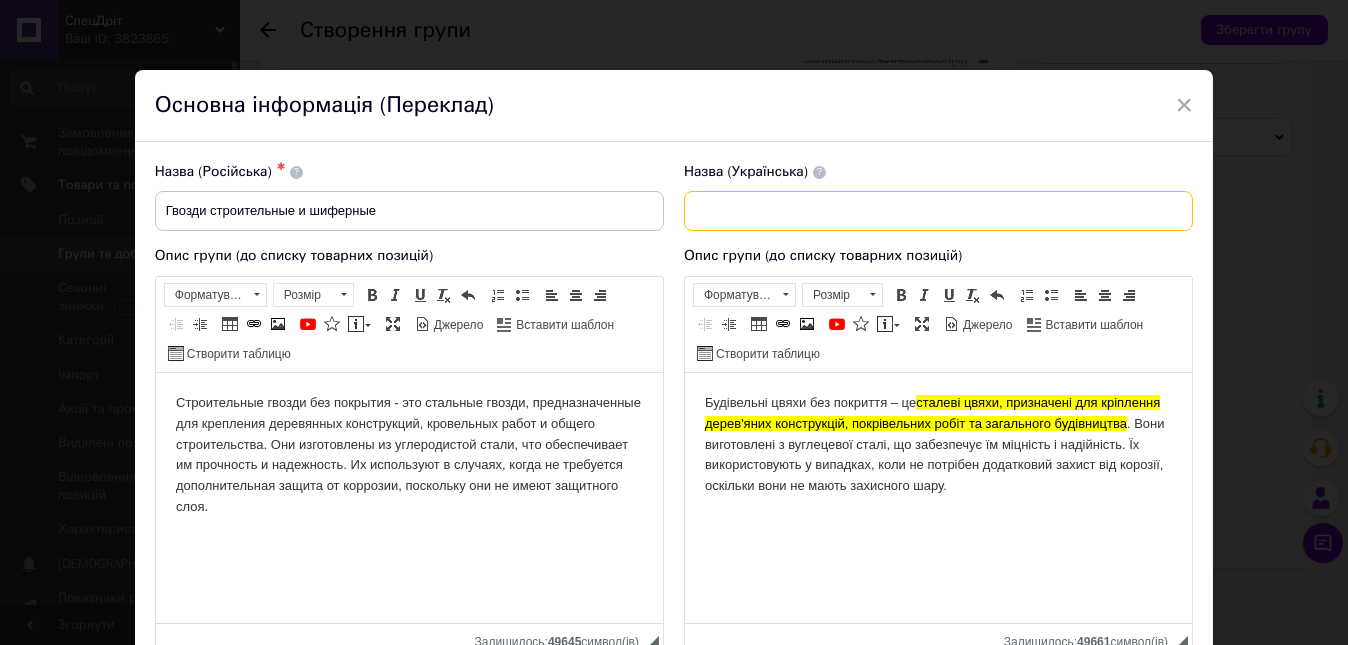 click at bounding box center [938, 211] 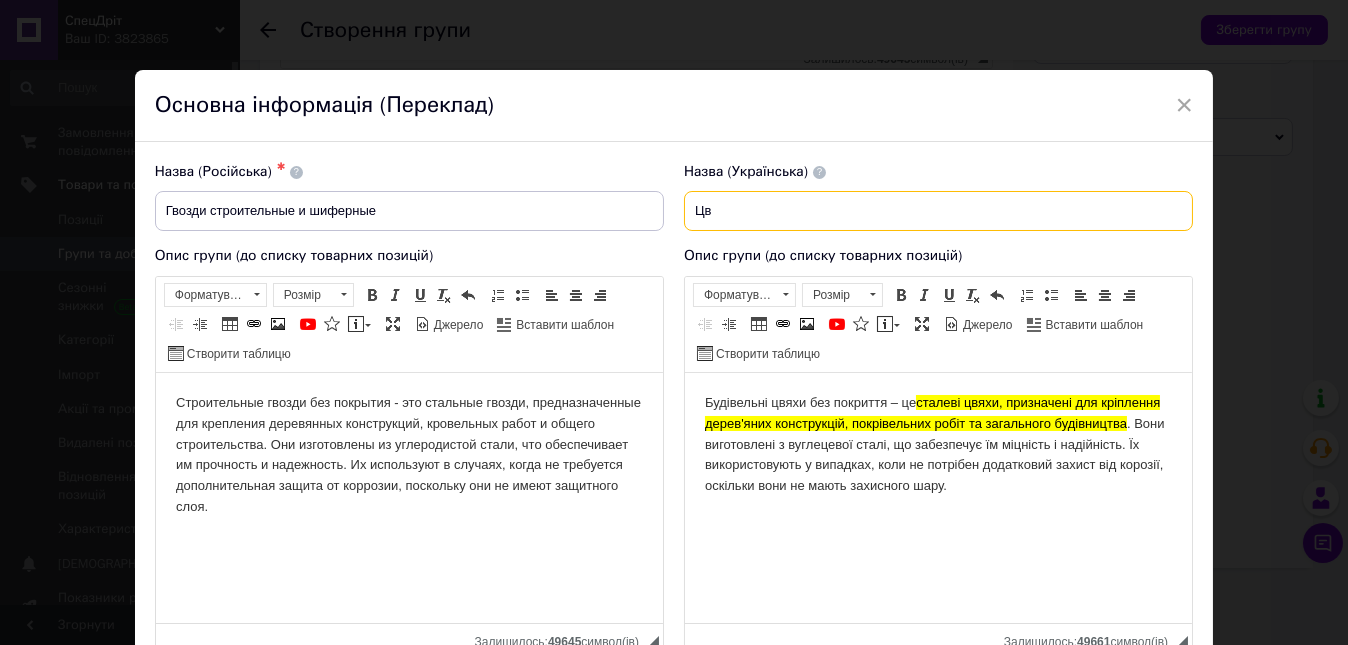 type on "Ц" 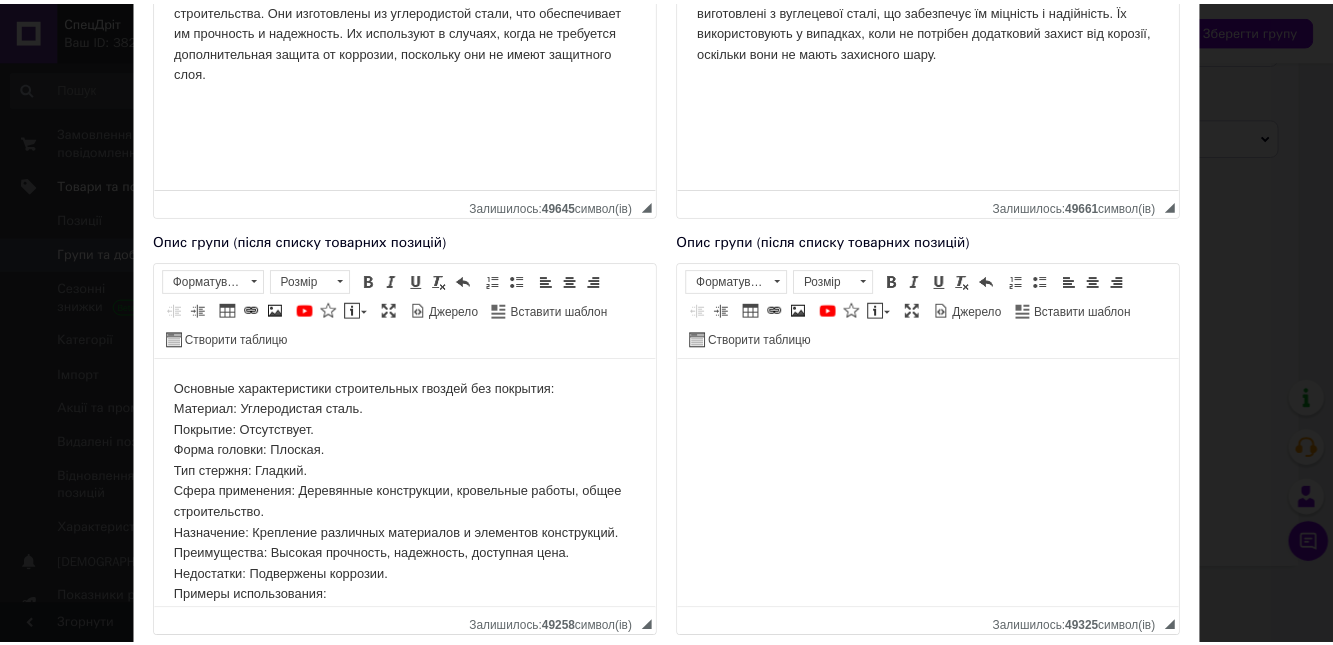 scroll, scrollTop: 500, scrollLeft: 0, axis: vertical 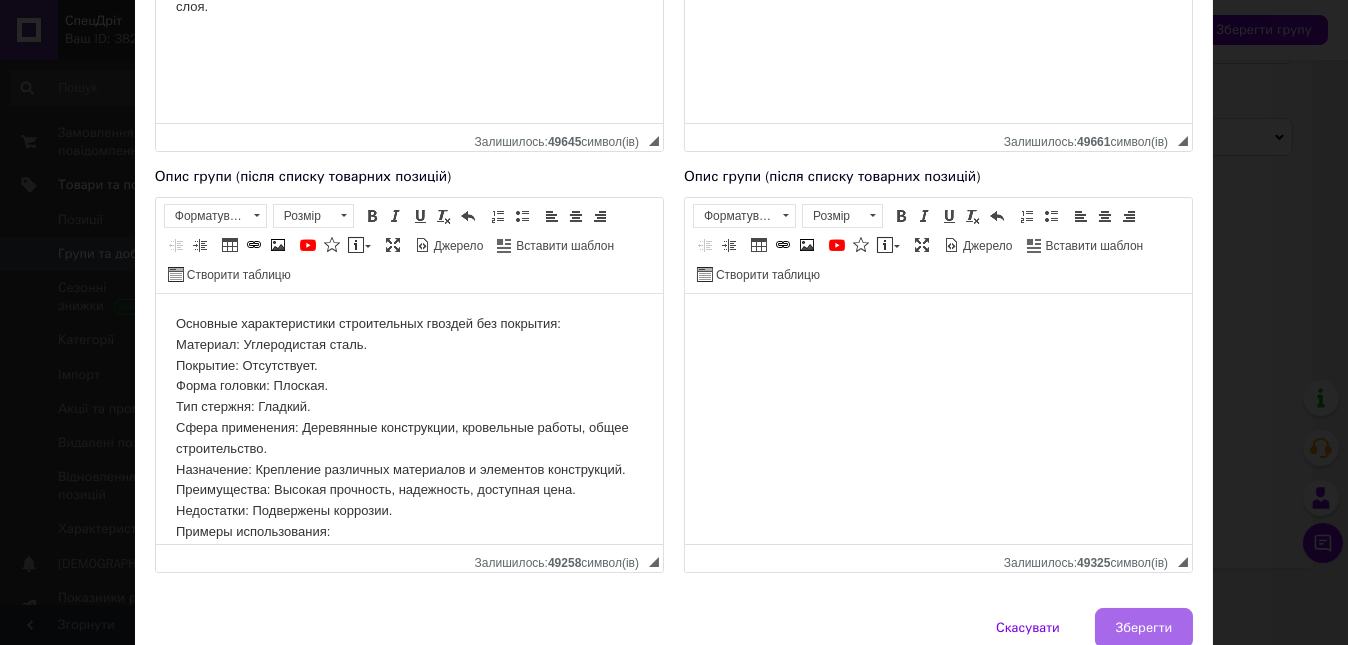 type on "Цвяхи будівельні та шиферні" 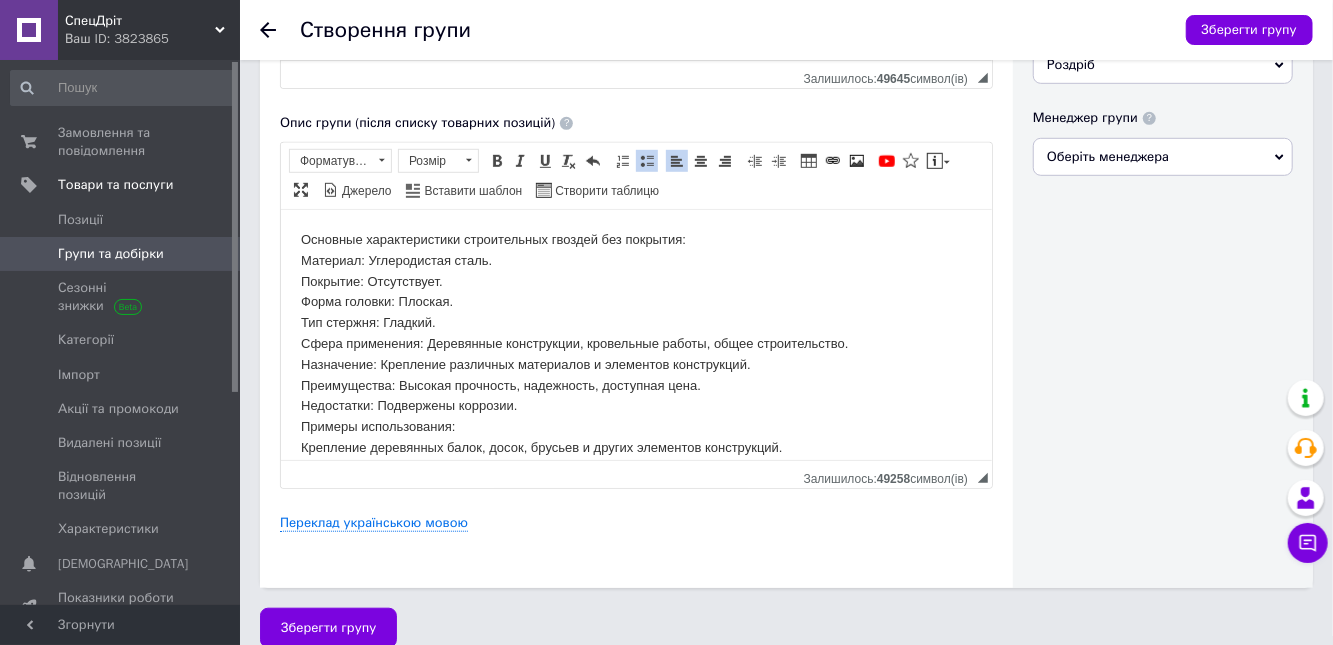 scroll, scrollTop: 655, scrollLeft: 0, axis: vertical 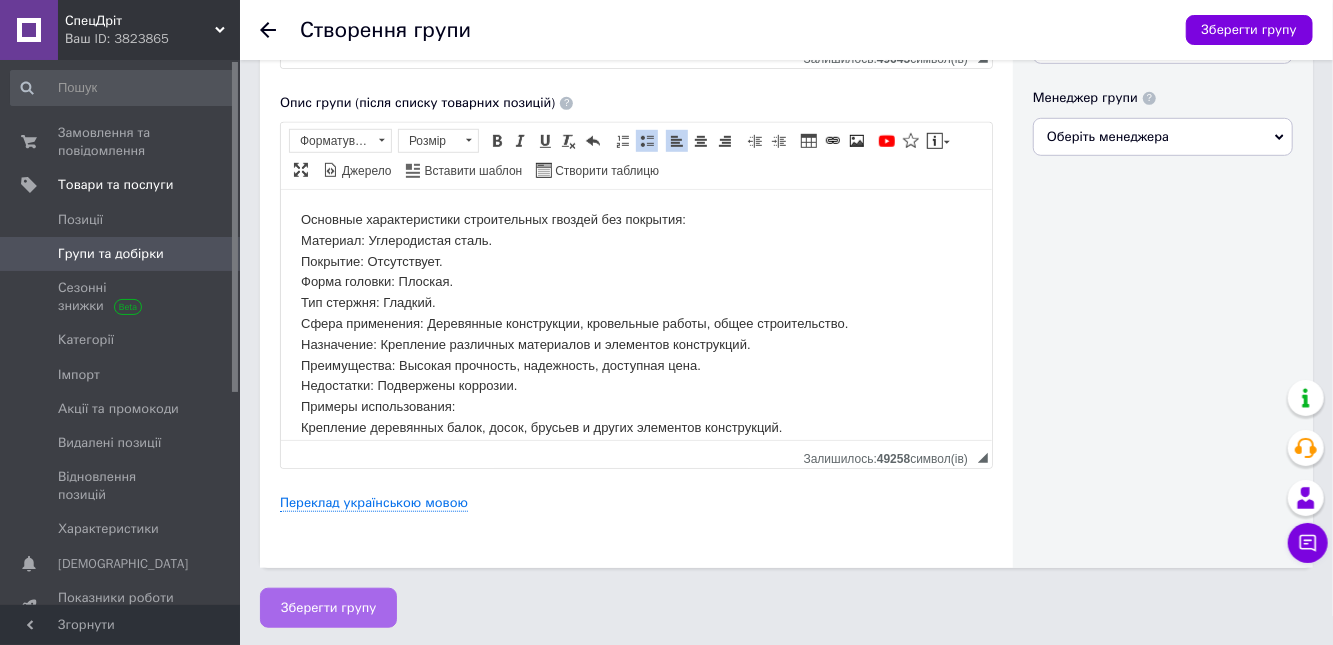 click on "Зберегти групу" at bounding box center [328, 608] 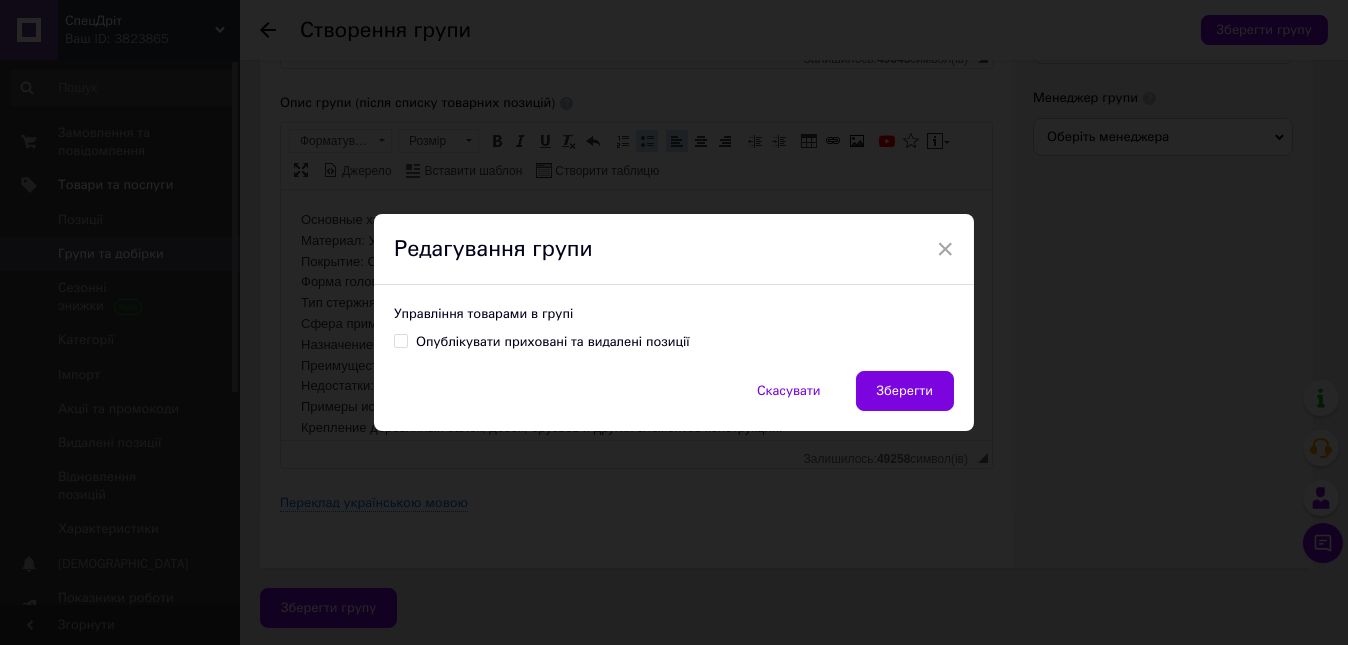 click on "Опублікувати приховані та видалені позиції" at bounding box center (542, 342) 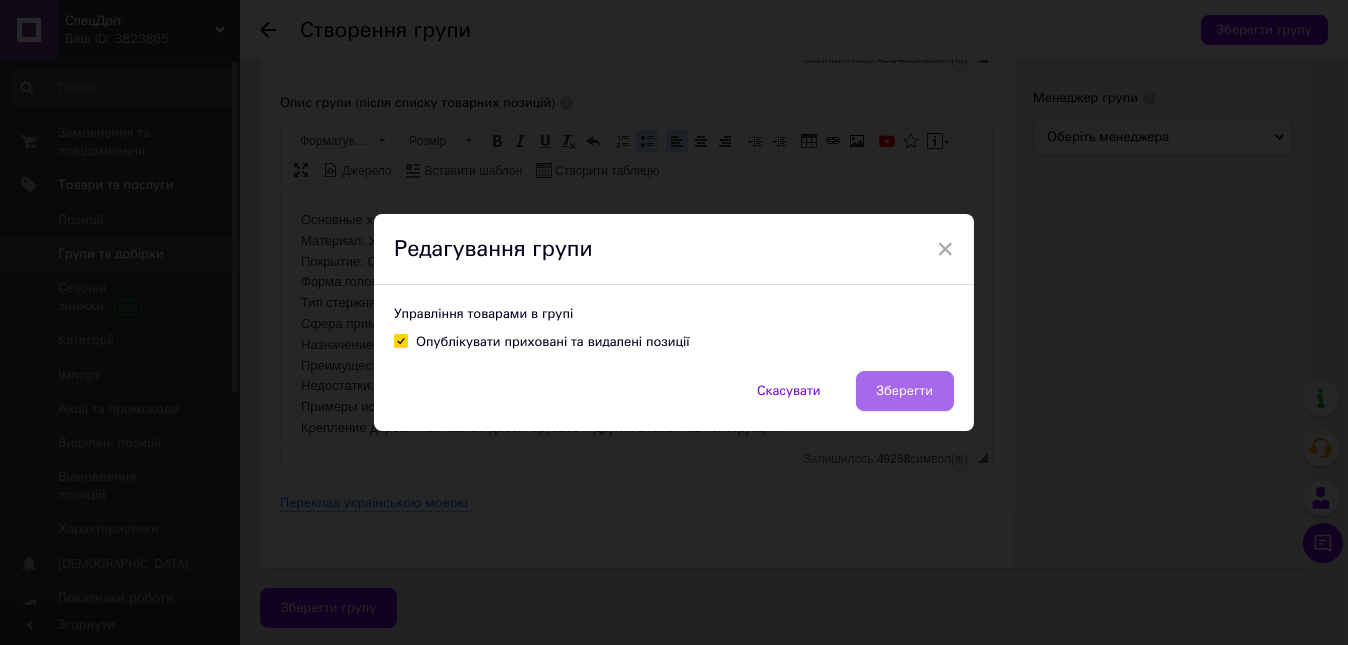 click on "Зберегти" at bounding box center [905, 391] 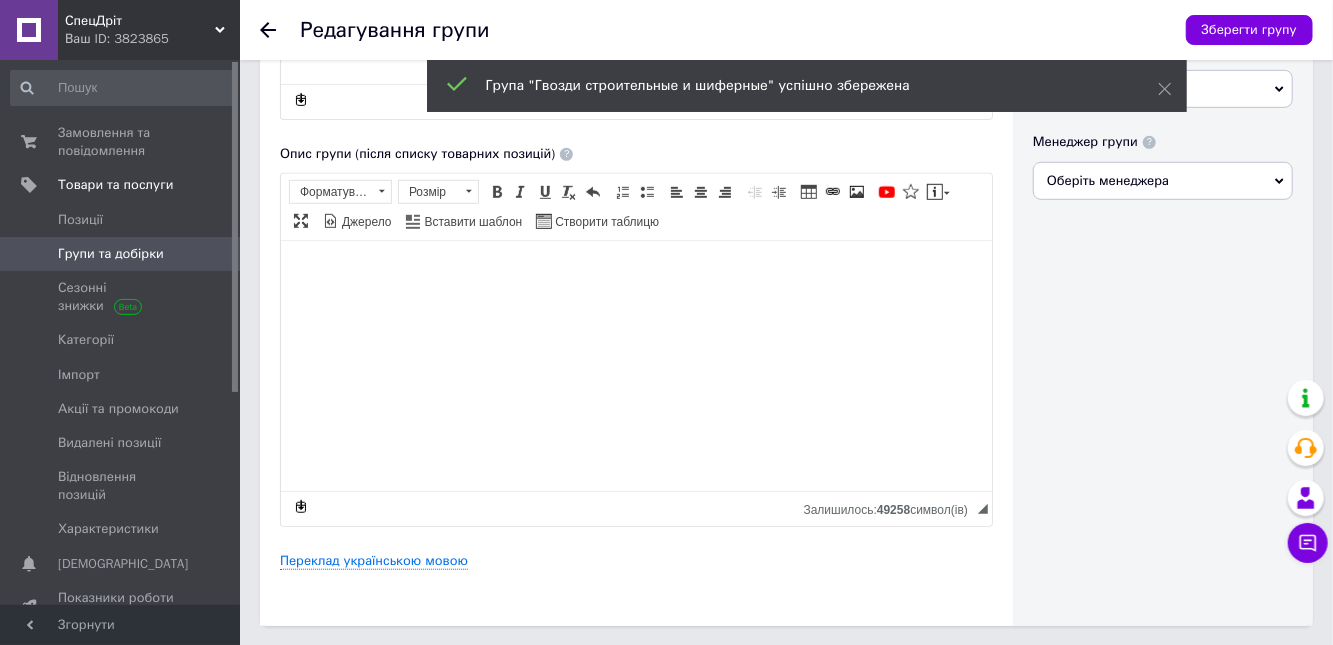 scroll, scrollTop: 668, scrollLeft: 0, axis: vertical 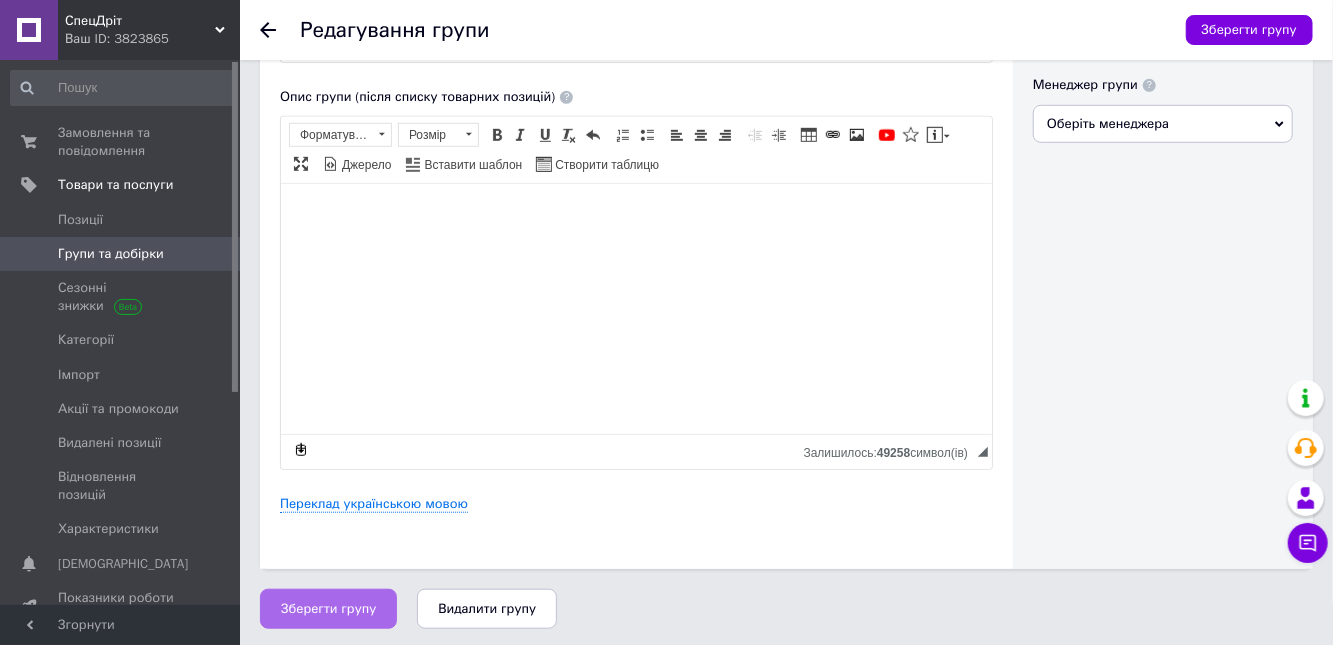 click on "Зберегти групу" at bounding box center (328, 609) 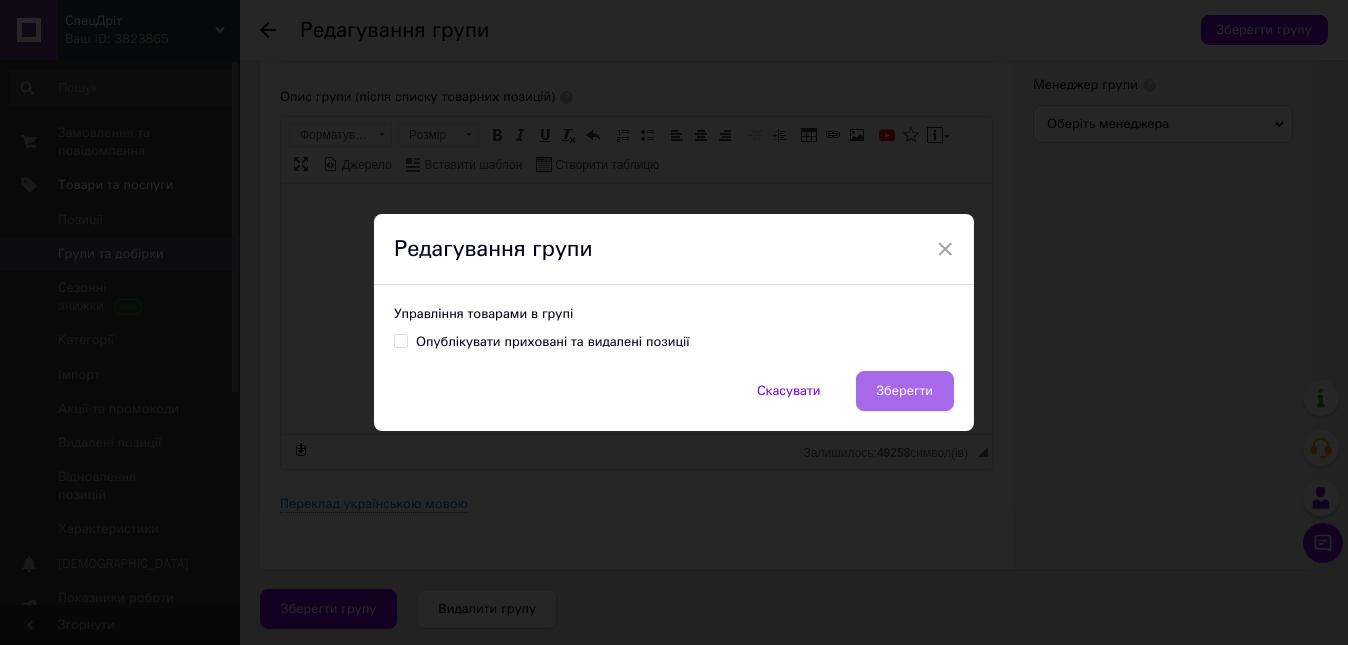 click on "Зберегти" at bounding box center [905, 391] 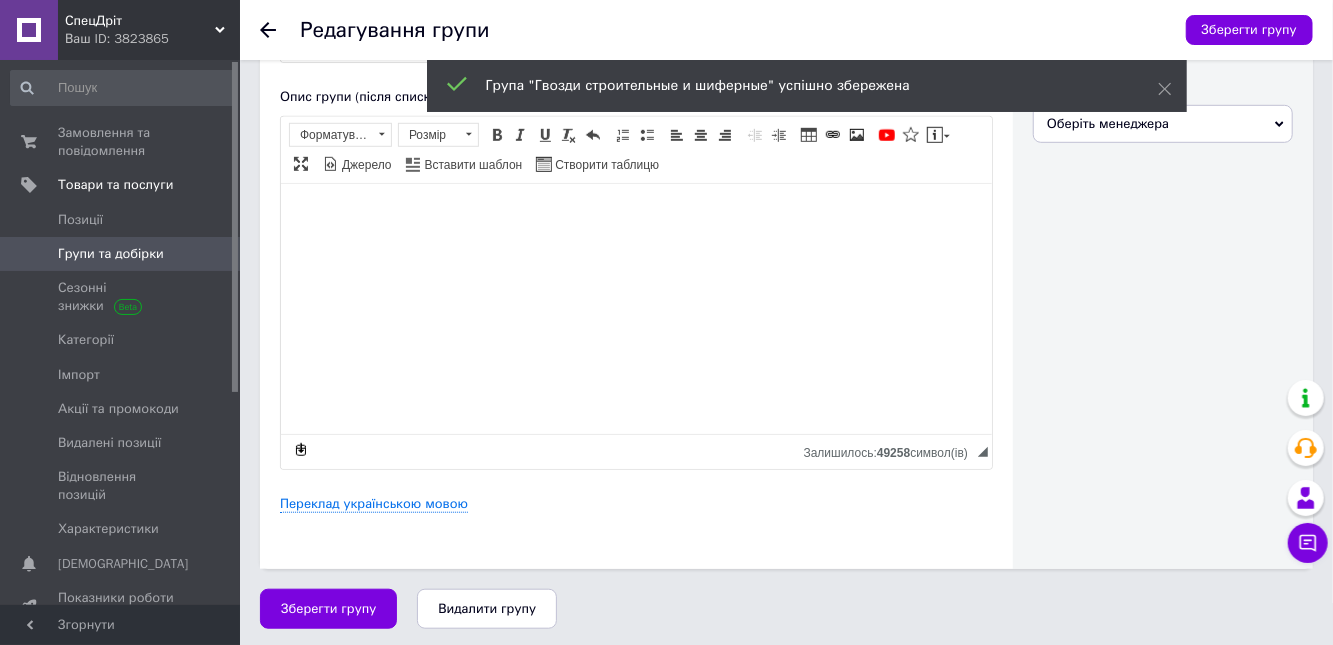 click on "Групи та добірки" at bounding box center (111, 254) 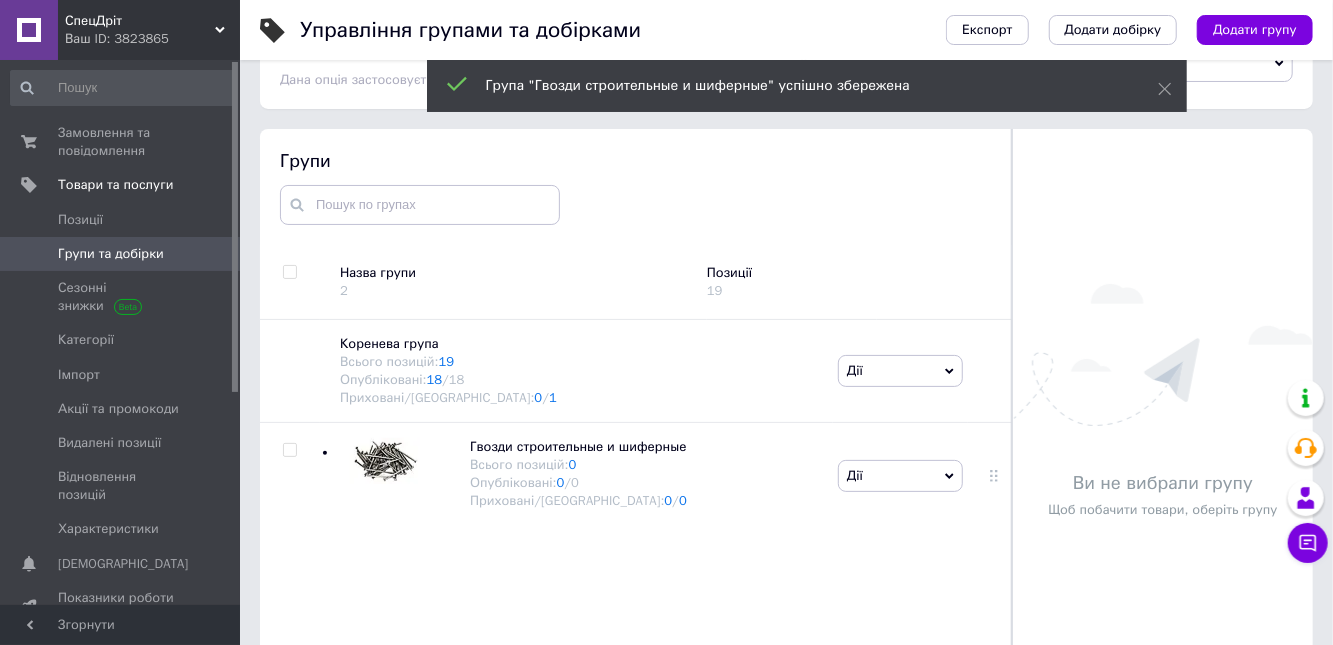 scroll, scrollTop: 113, scrollLeft: 0, axis: vertical 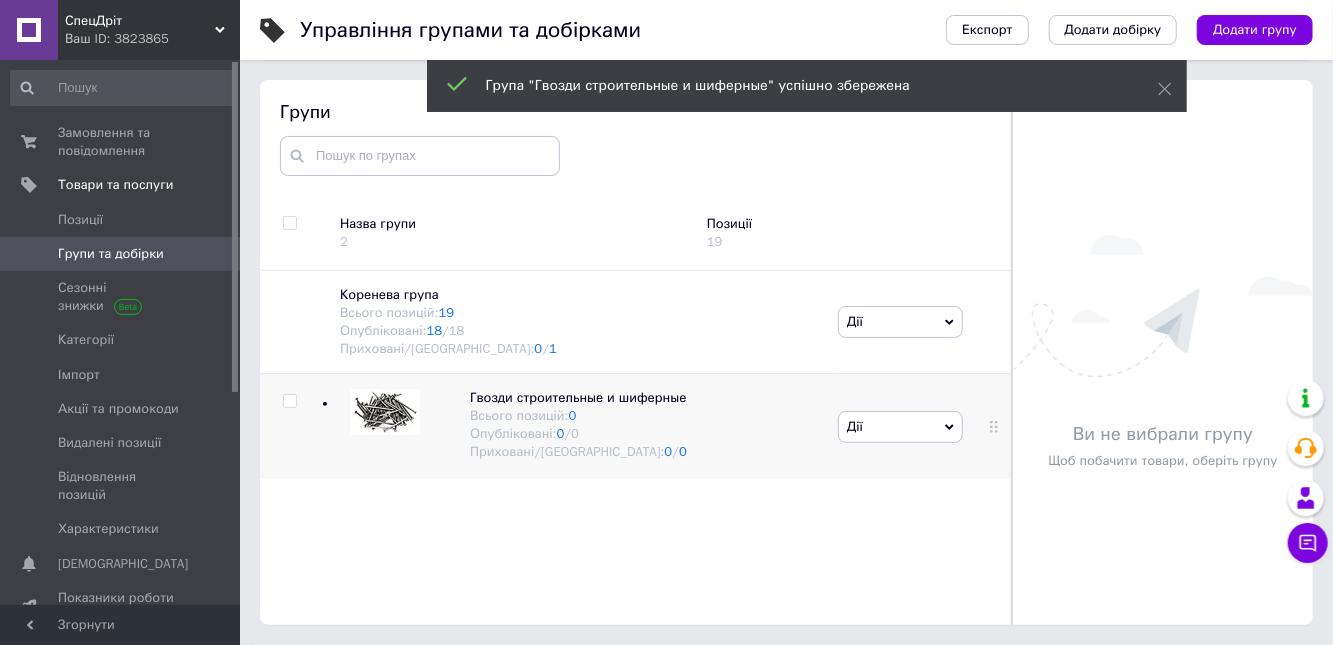 click on "Дії" at bounding box center [900, 427] 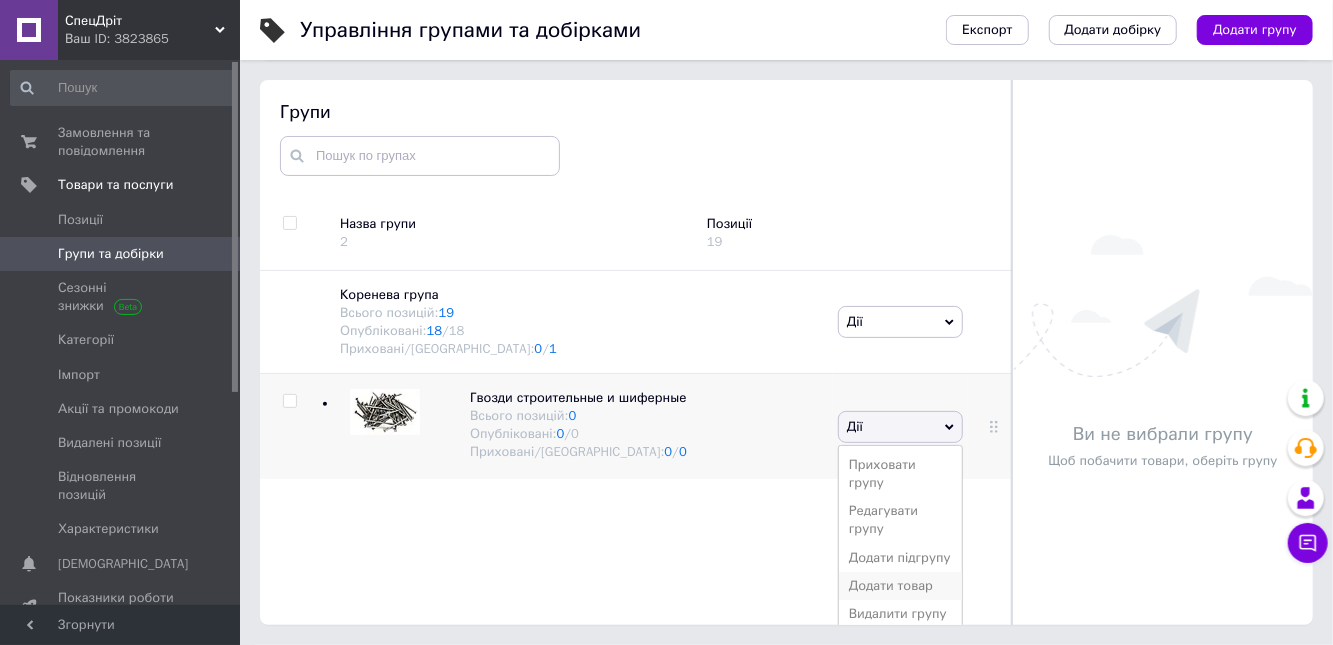 click on "Додати товар" at bounding box center (900, 586) 